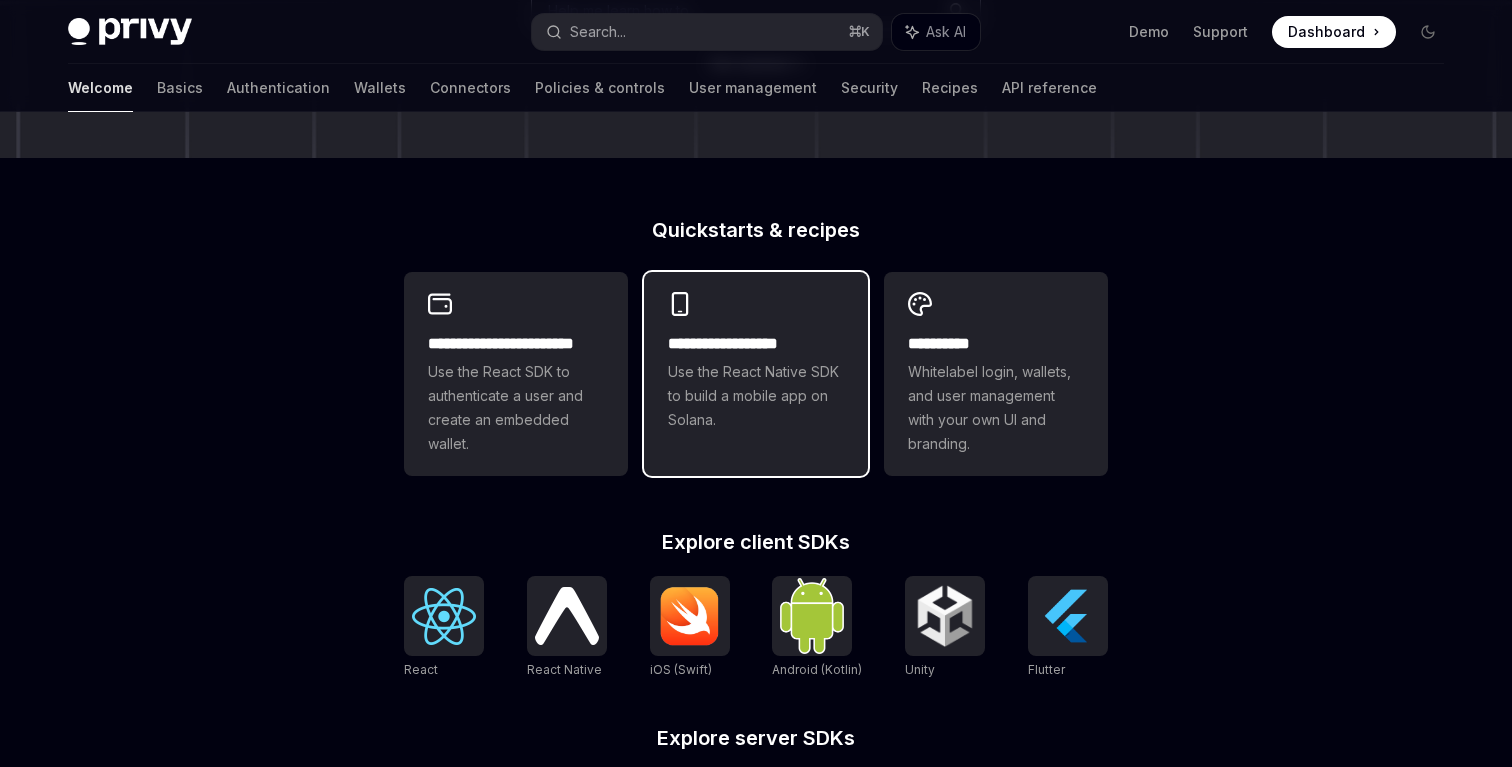 scroll, scrollTop: 412, scrollLeft: 0, axis: vertical 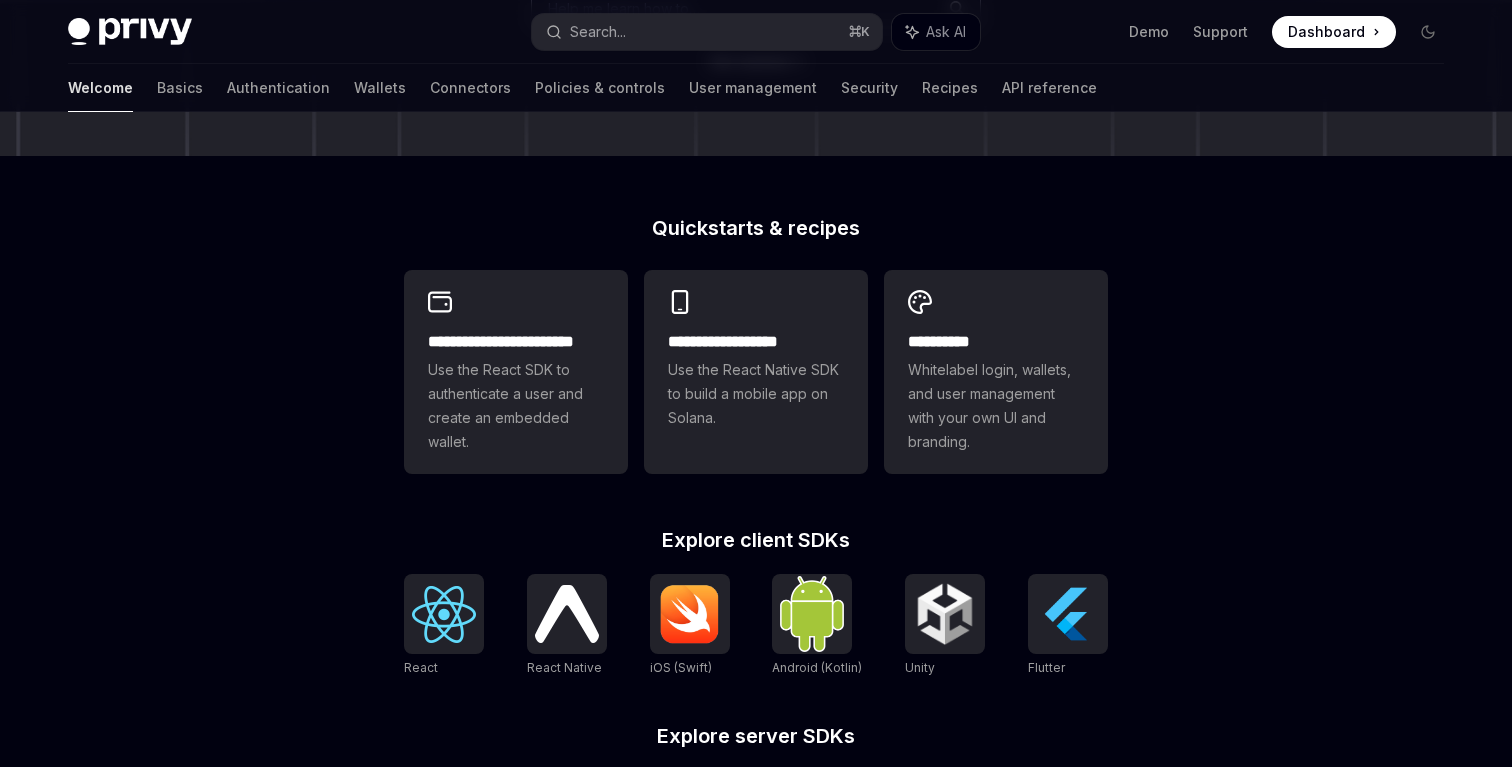 click on "Explore client SDKs" at bounding box center [756, 540] 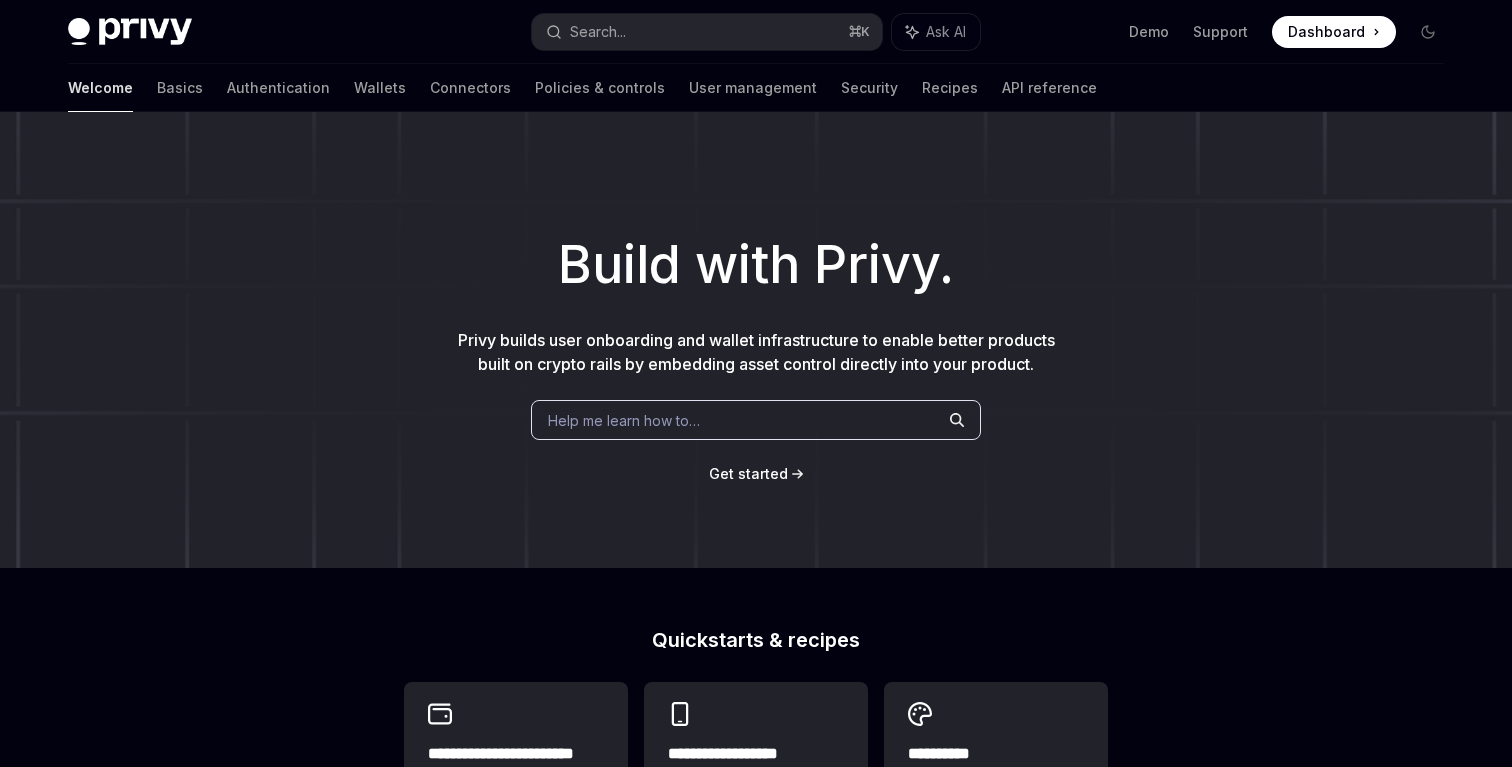 click on "Build with Privy. Privy builds user onboarding and wallet infrastructure to enable better products built on crypto
rails by embedding asset control directly into your product. Help me learn how to… Get started" at bounding box center [756, 340] 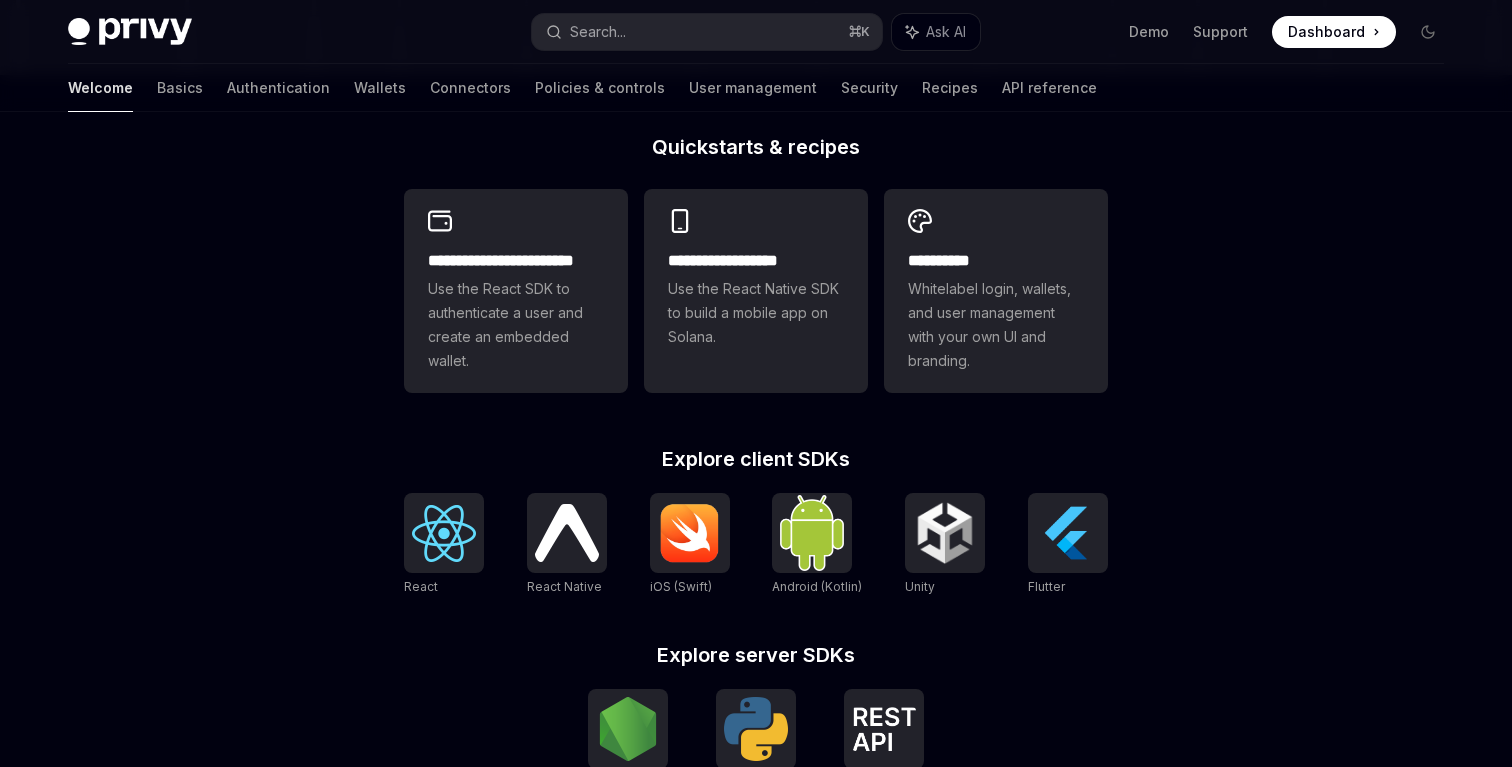 scroll, scrollTop: 696, scrollLeft: 0, axis: vertical 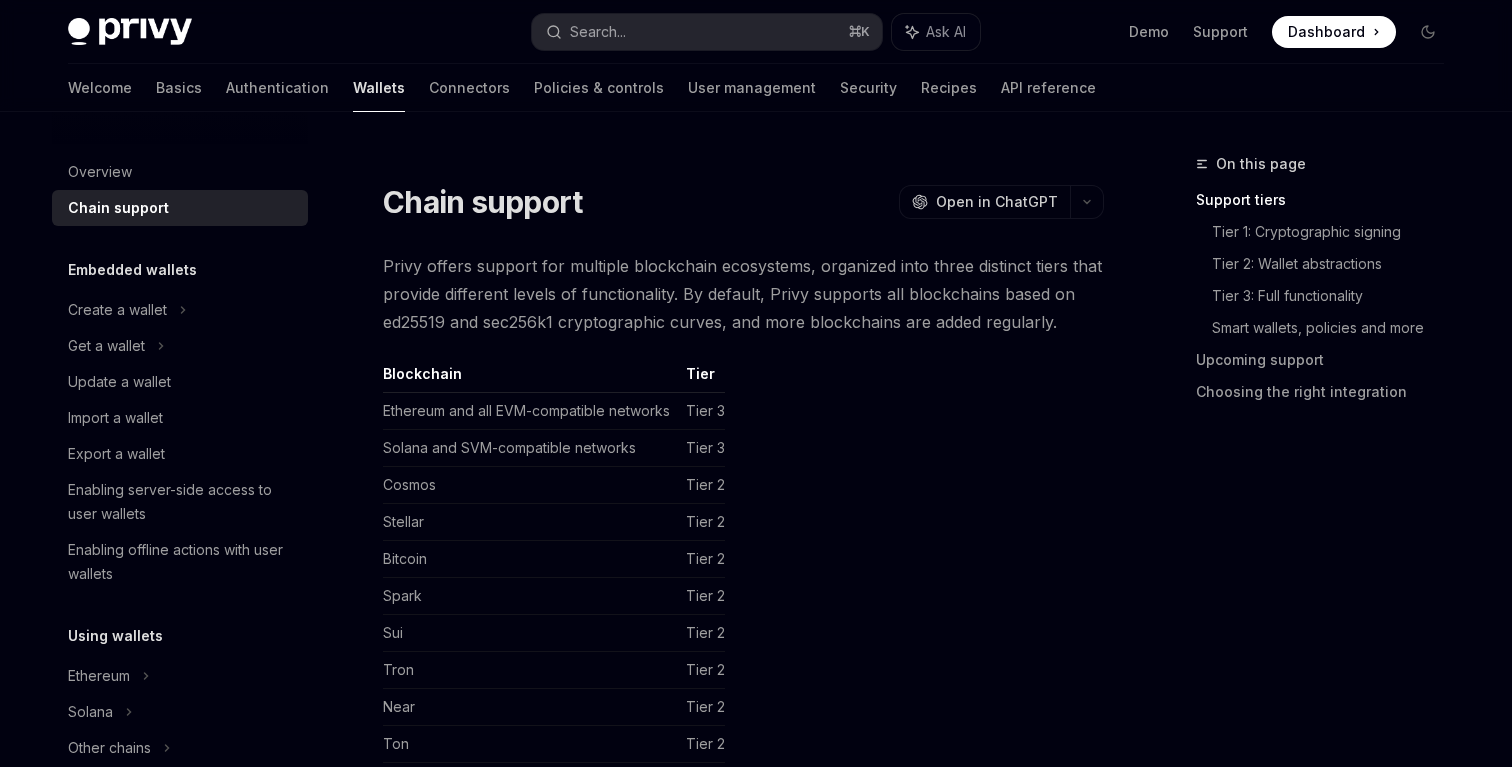 click on "Privy offers support for multiple blockchain ecosystems, organized into three distinct tiers that provide different levels of functionality. By default, Privy supports all blockchains based on ed25519 and sec256k1 cryptographic curves, and more blockchains are added regularly." at bounding box center (743, 294) 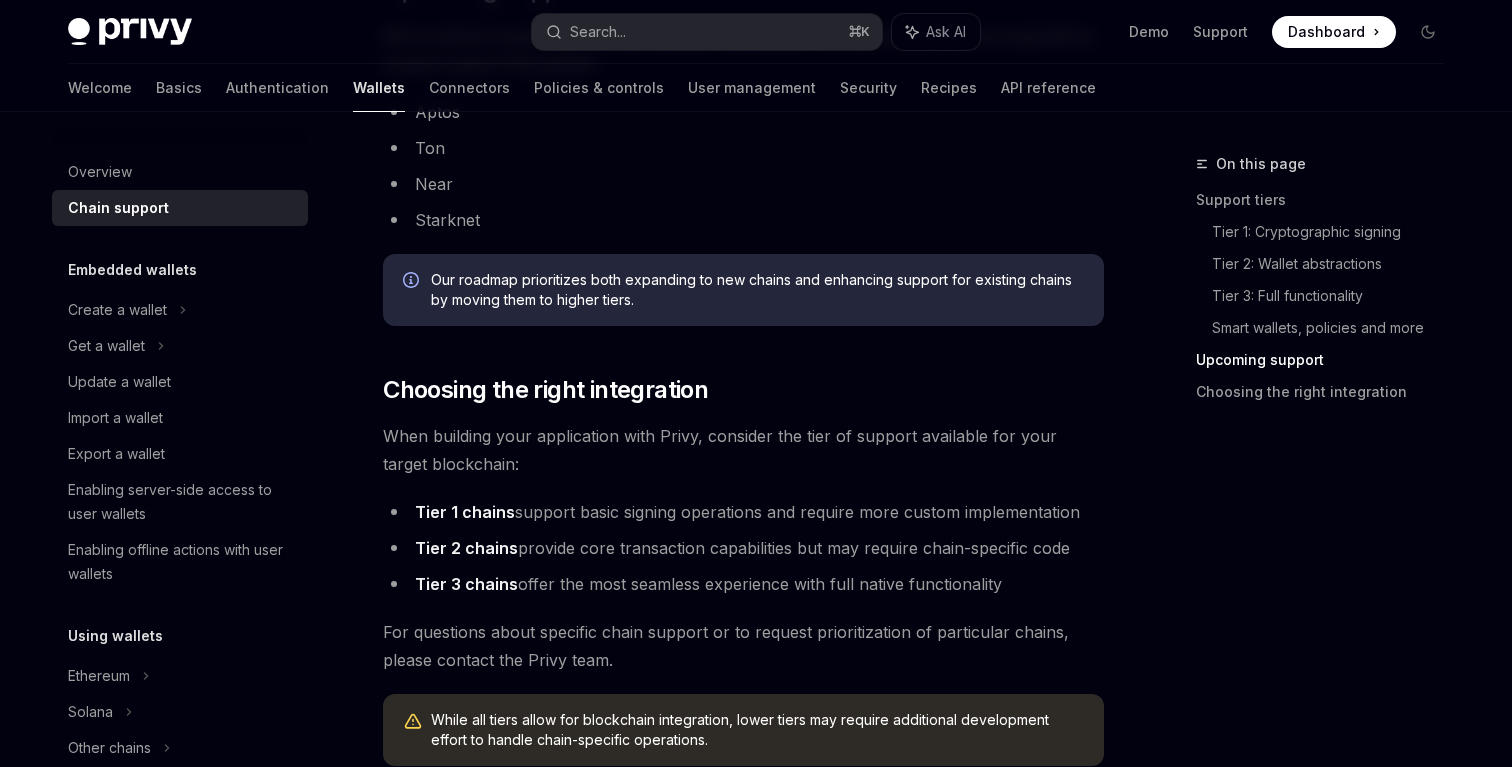 scroll, scrollTop: 2044, scrollLeft: 0, axis: vertical 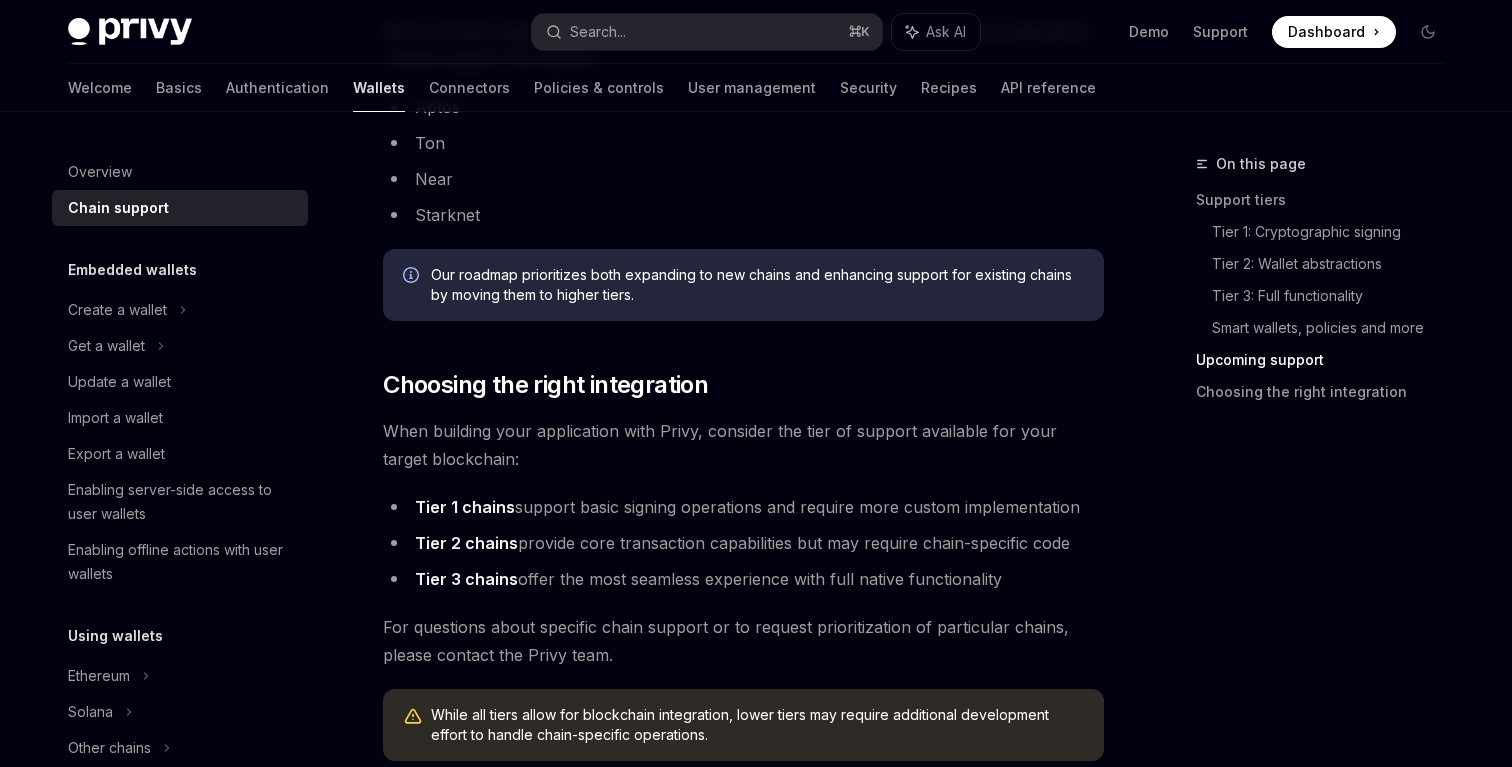 click on "Tier 1 chains  support basic signing operations and require more custom implementation" at bounding box center [743, 507] 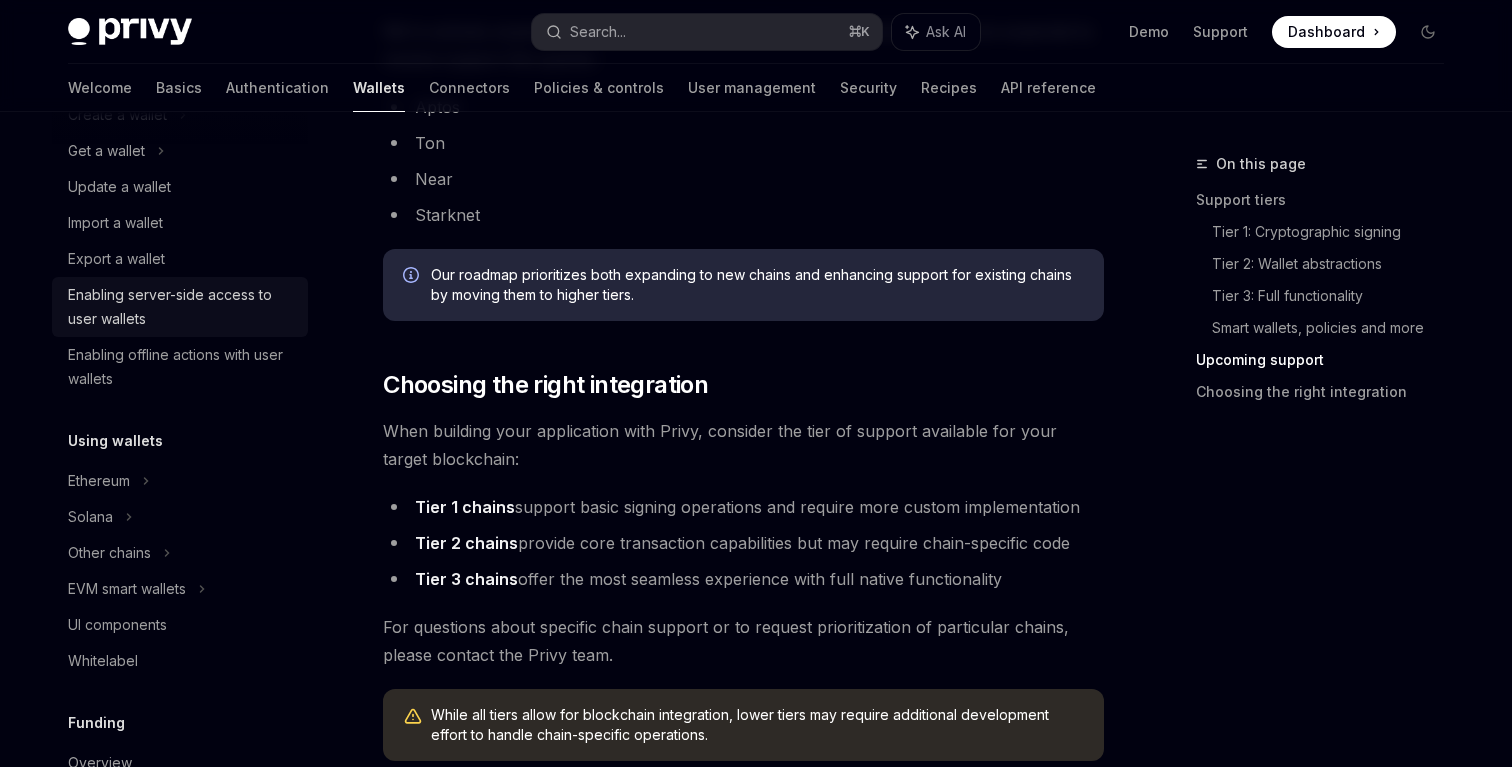 scroll, scrollTop: 198, scrollLeft: 0, axis: vertical 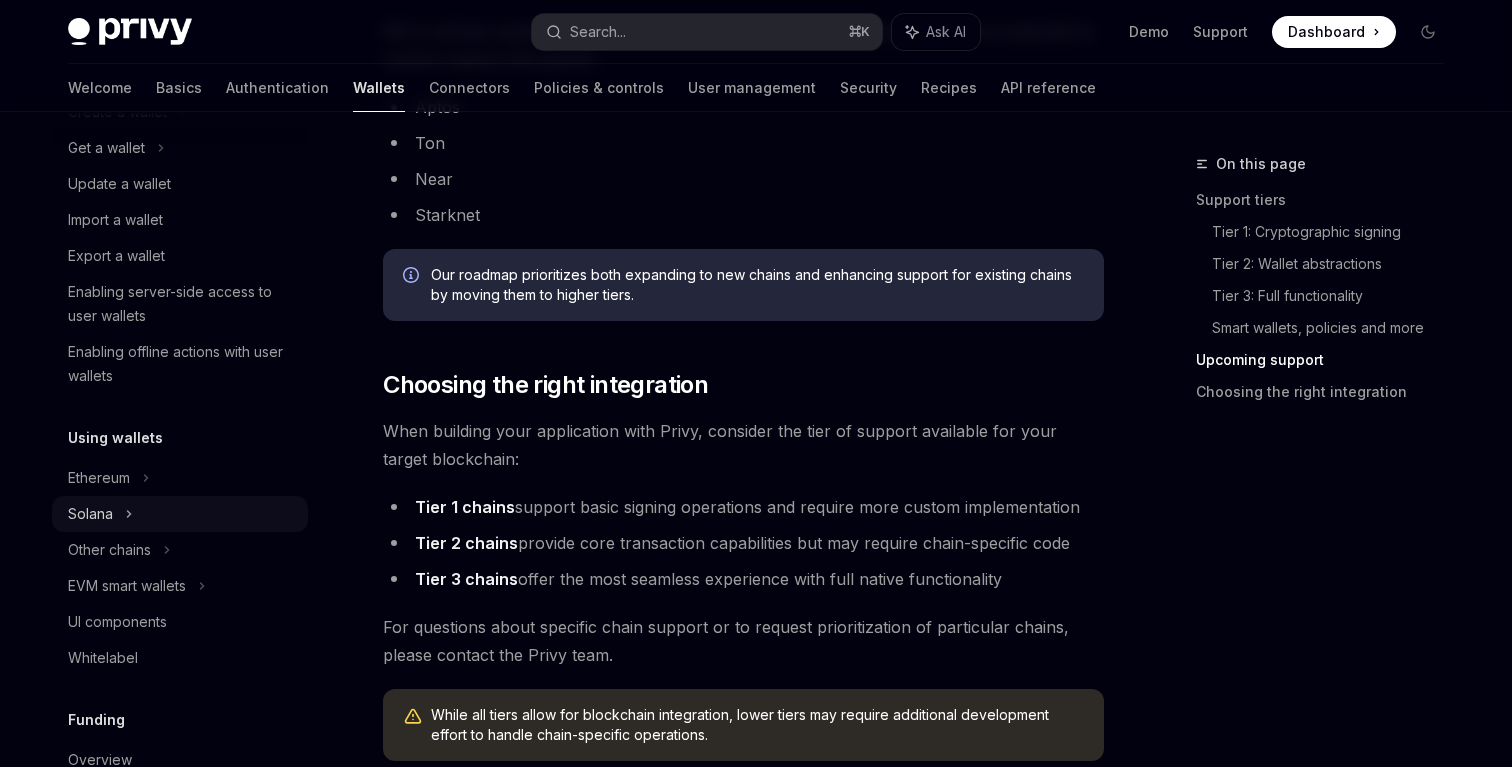 click on "Solana" at bounding box center [180, 148] 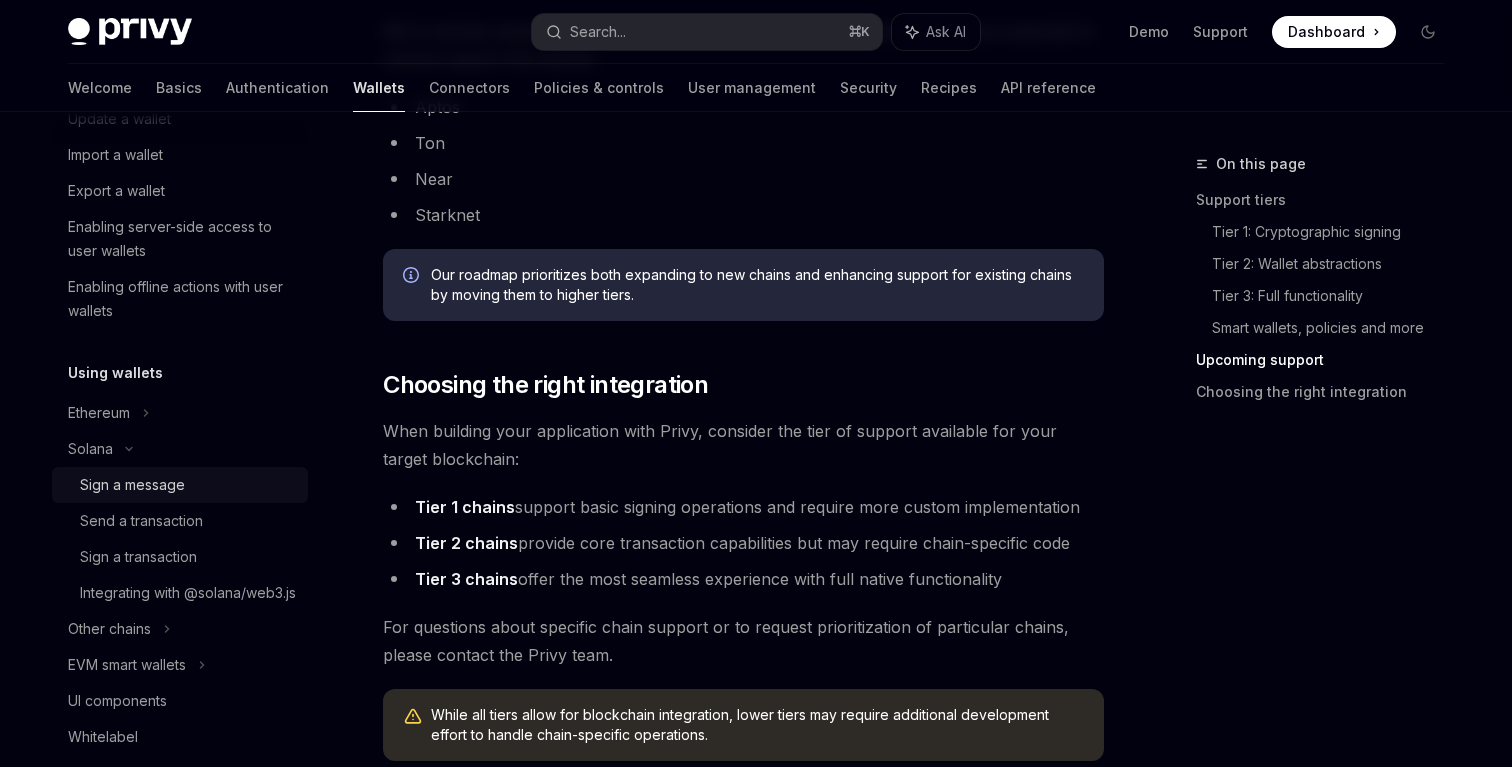 scroll, scrollTop: 264, scrollLeft: 0, axis: vertical 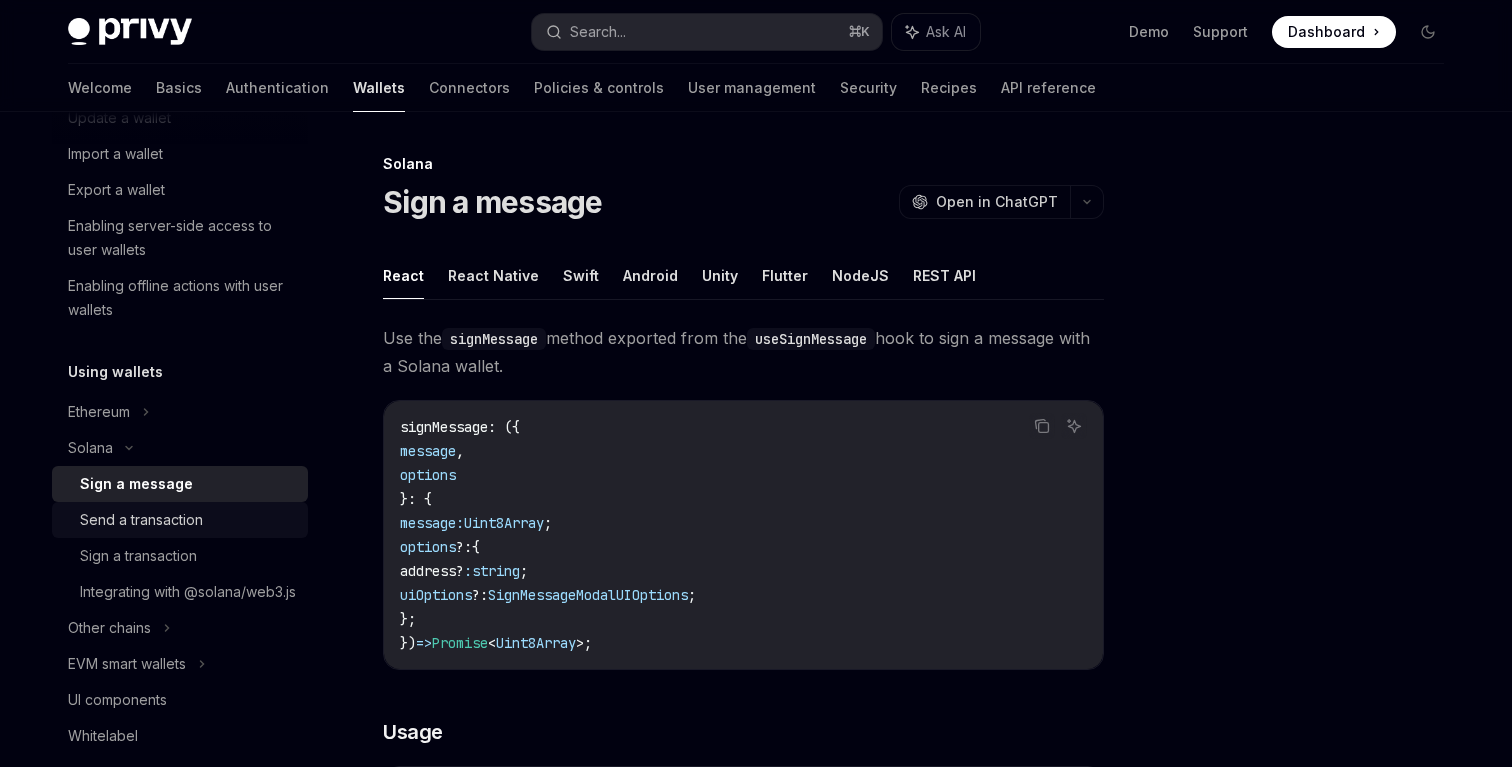 click on "Send a transaction" at bounding box center (141, 520) 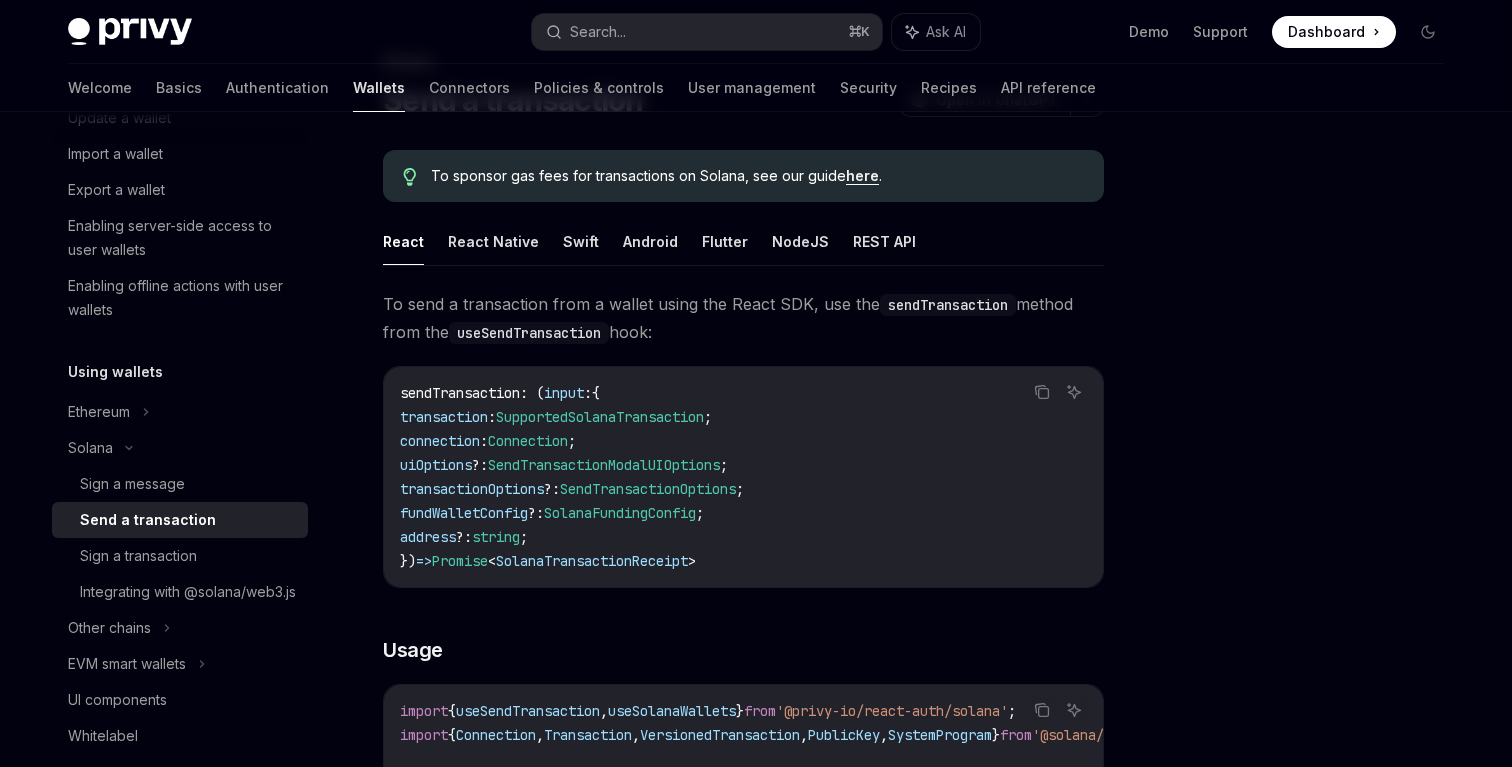 scroll, scrollTop: 178, scrollLeft: 0, axis: vertical 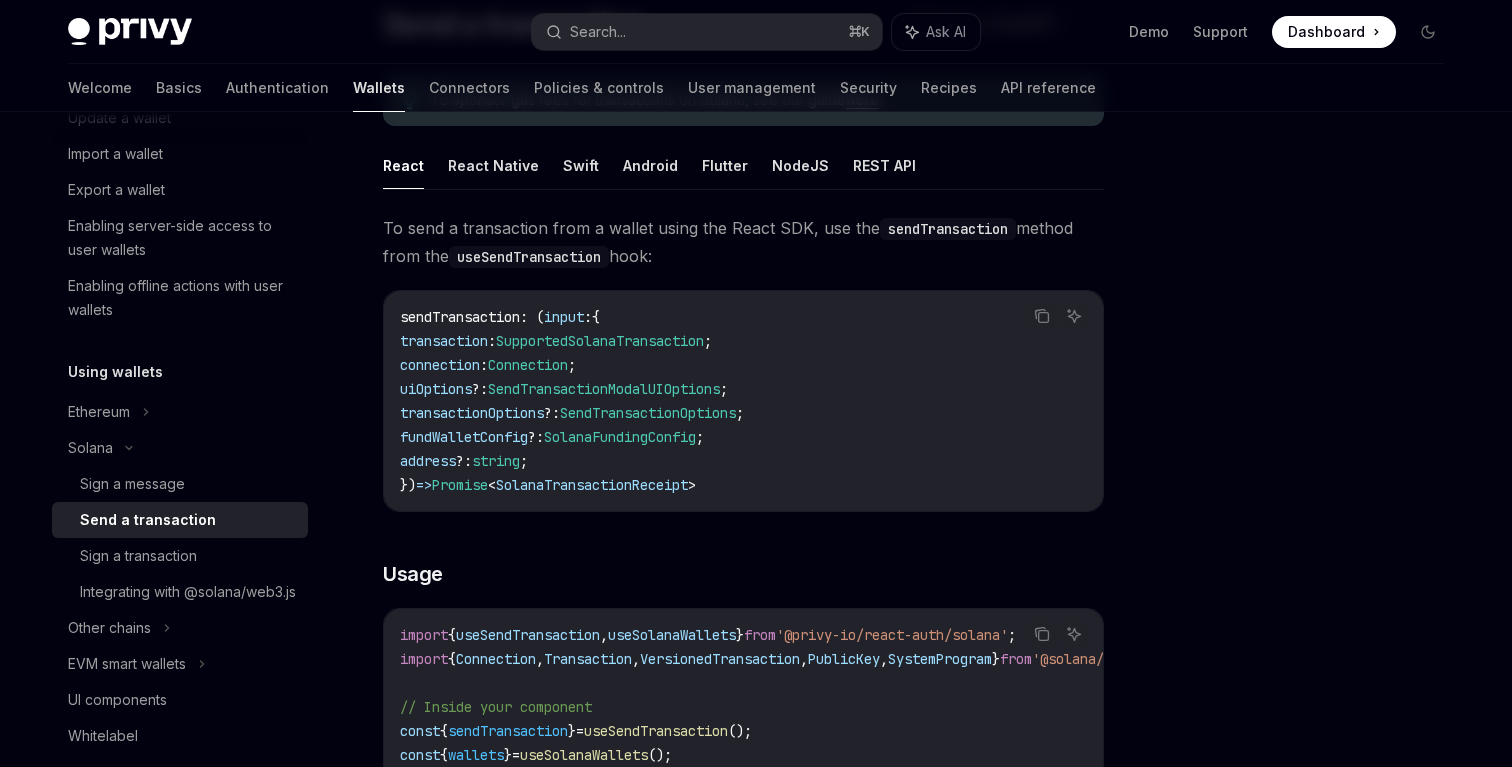 click on "SendTransactionOptions" at bounding box center [648, 413] 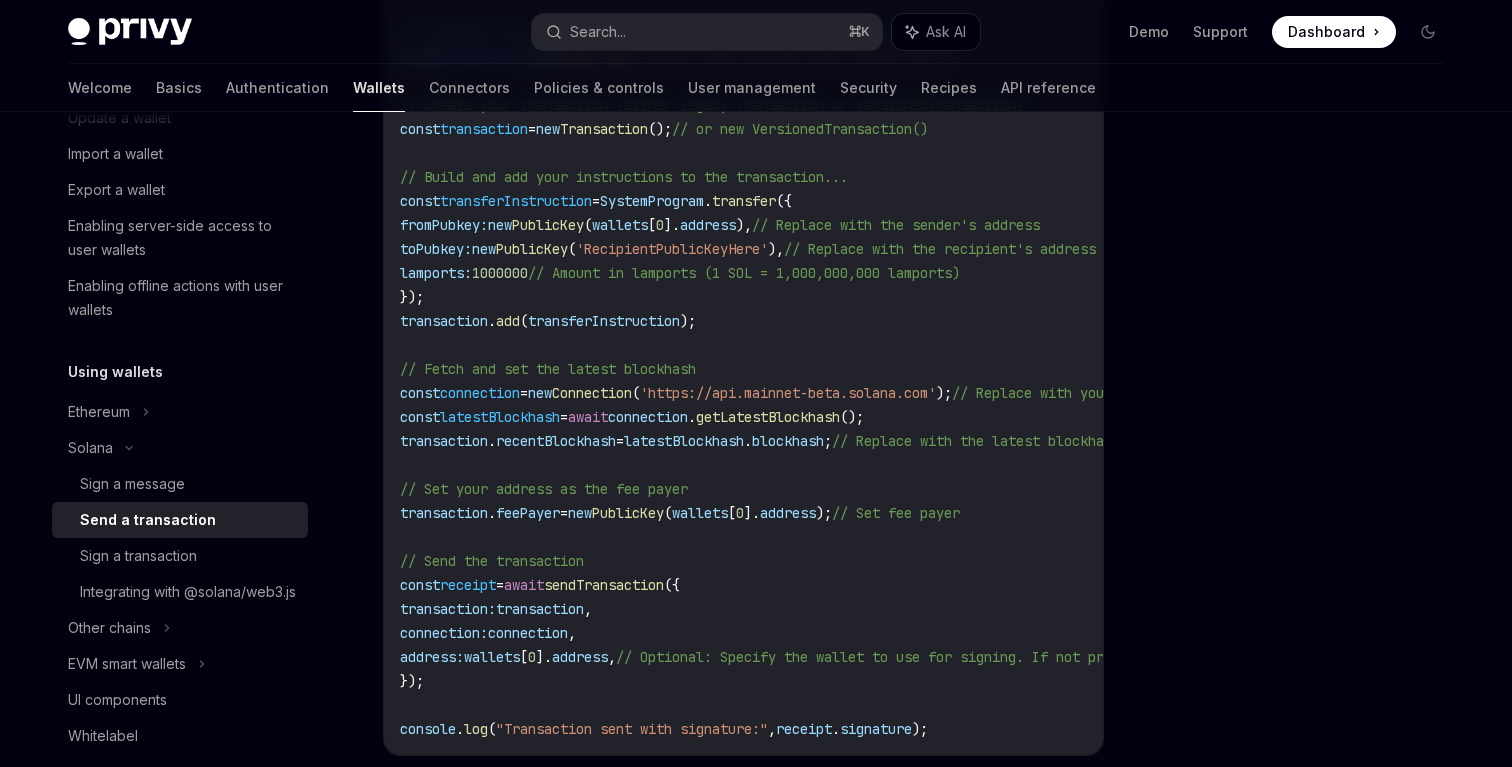 scroll, scrollTop: 966, scrollLeft: 0, axis: vertical 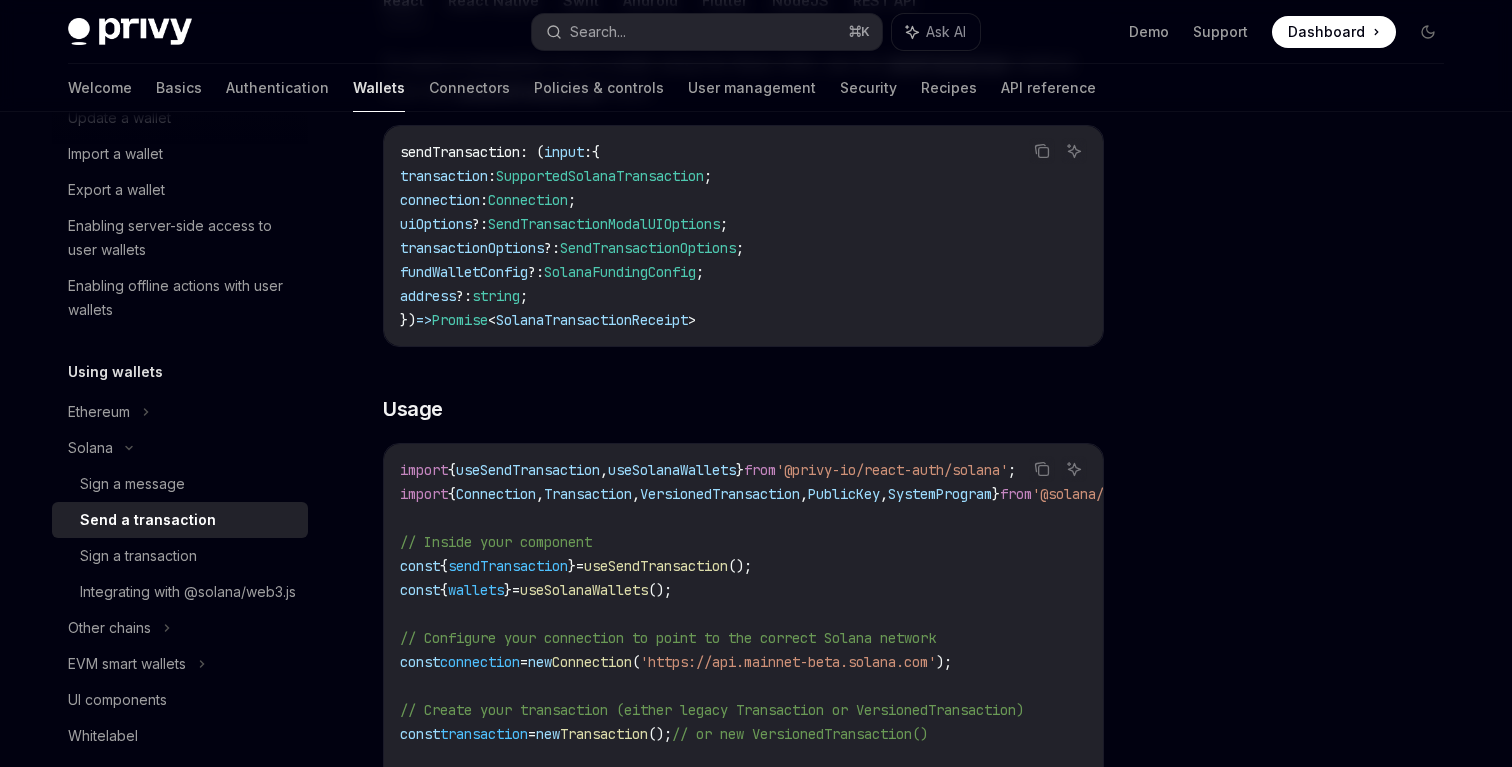 click on "," at bounding box center (540, 494) 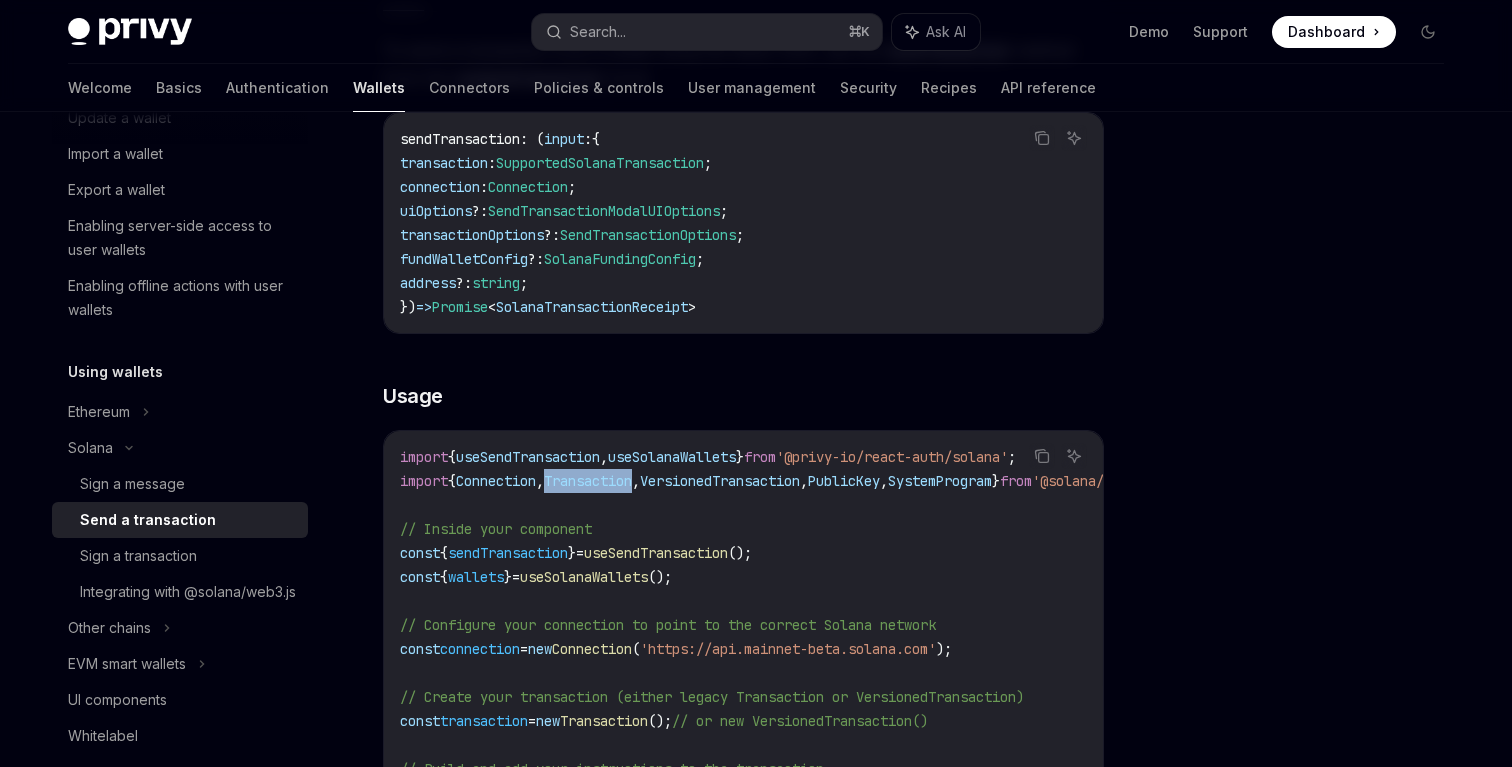 scroll, scrollTop: 359, scrollLeft: 0, axis: vertical 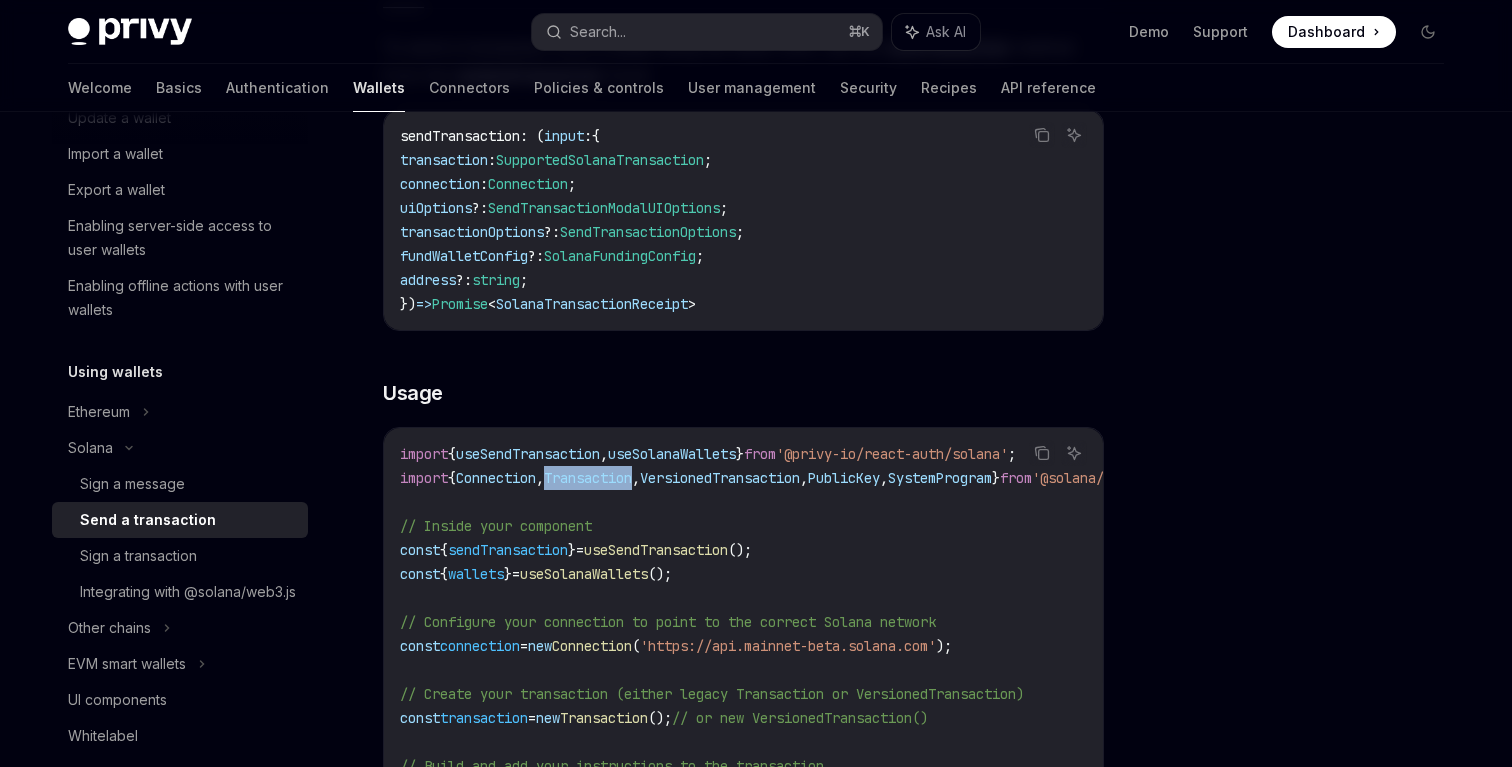 click on "VersionedTransaction" at bounding box center (720, 478) 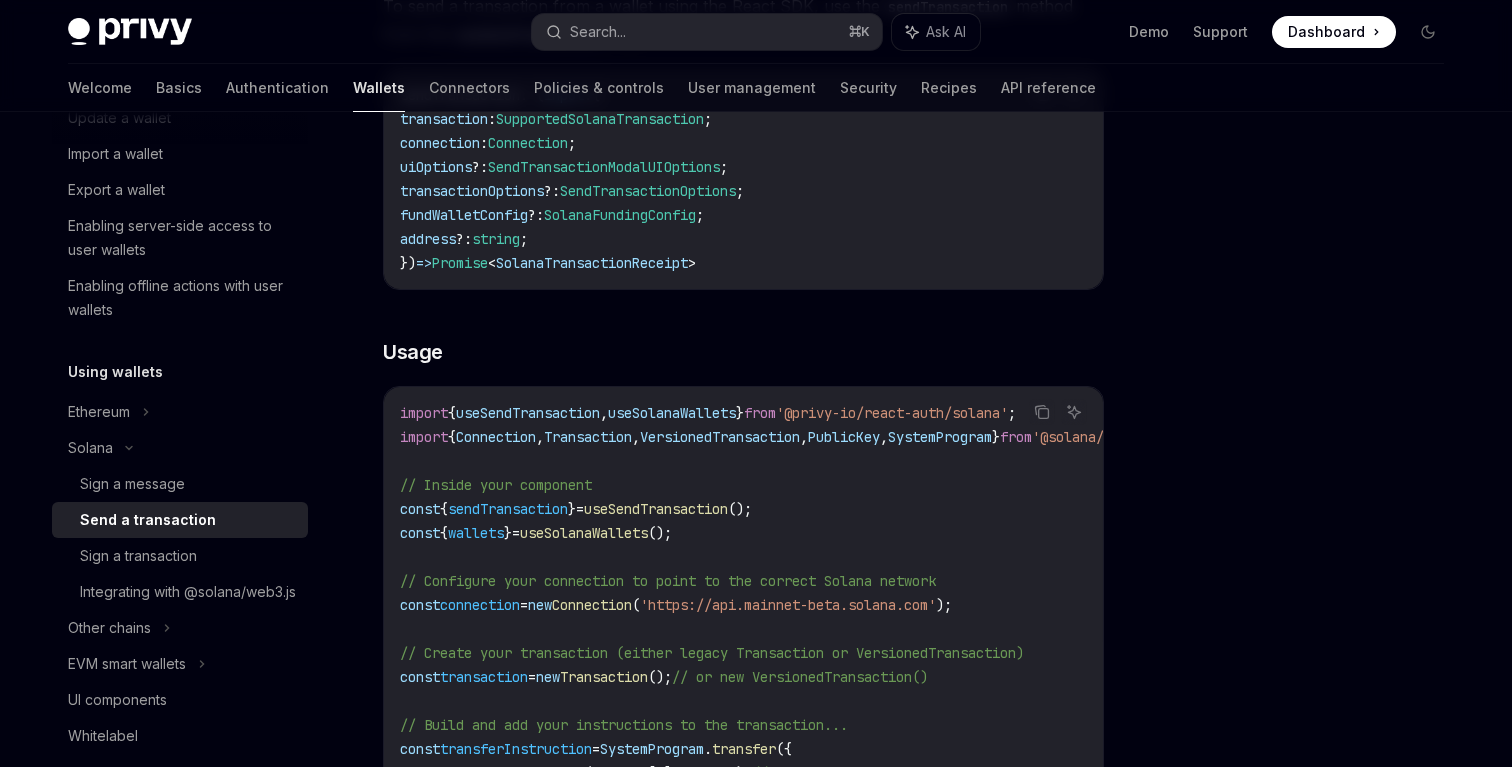 scroll, scrollTop: 417, scrollLeft: 0, axis: vertical 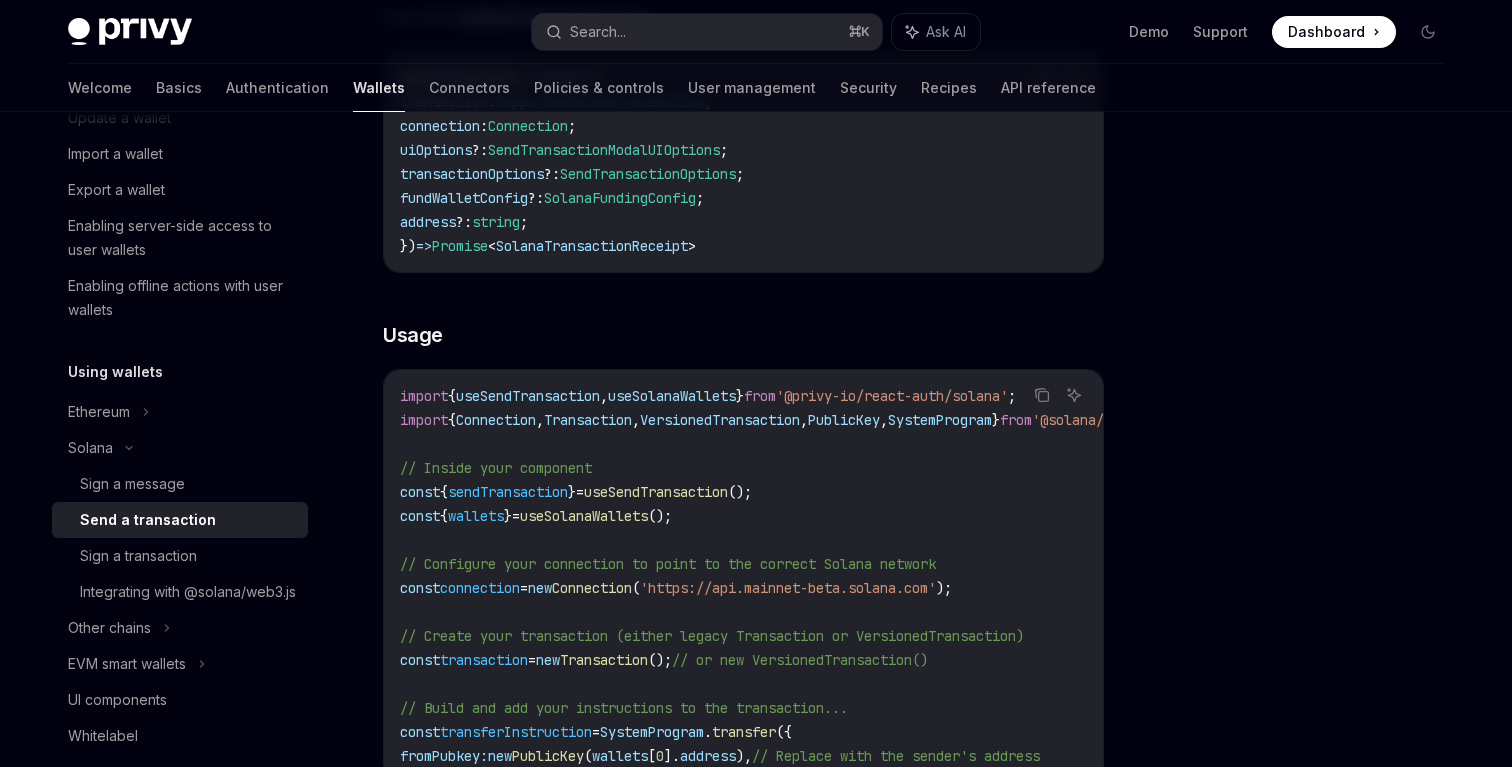 click on "import  { useSendTransaction ,  useSolanaWallets }  from  '@privy-io/react-auth/solana' ;
import  { Connection ,  Transaction ,  VersionedTransaction ,  PublicKey ,  SystemProgram }  from  '@solana/web3.js' ;
// Inside your component
const  {  sendTransaction  }  =  useSendTransaction ();
const  {  wallets  }  =  useSolanaWallets ();
// Configure your connection to point to the correct Solana network
const  connection  =  new  Connection ( 'https://api.mainnet-beta.solana.com' );
// Create your transaction (either legacy Transaction or VersionedTransaction)
const  transaction  =  new  Transaction ();  // or new VersionedTransaction()
// Build and add your instructions to the transaction...
const  transferInstruction  =  SystemProgram . transfer ({
fromPubkey:  new  PublicKey ( wallets [ 0 ]. address ),  // Replace with the sender's address
toPubkey:  new  PublicKey ( 'RecipientPublicKeyHere' ),  // Replace with the recipient's address
lamports:  1000000
});
. add (" at bounding box center [928, 828] 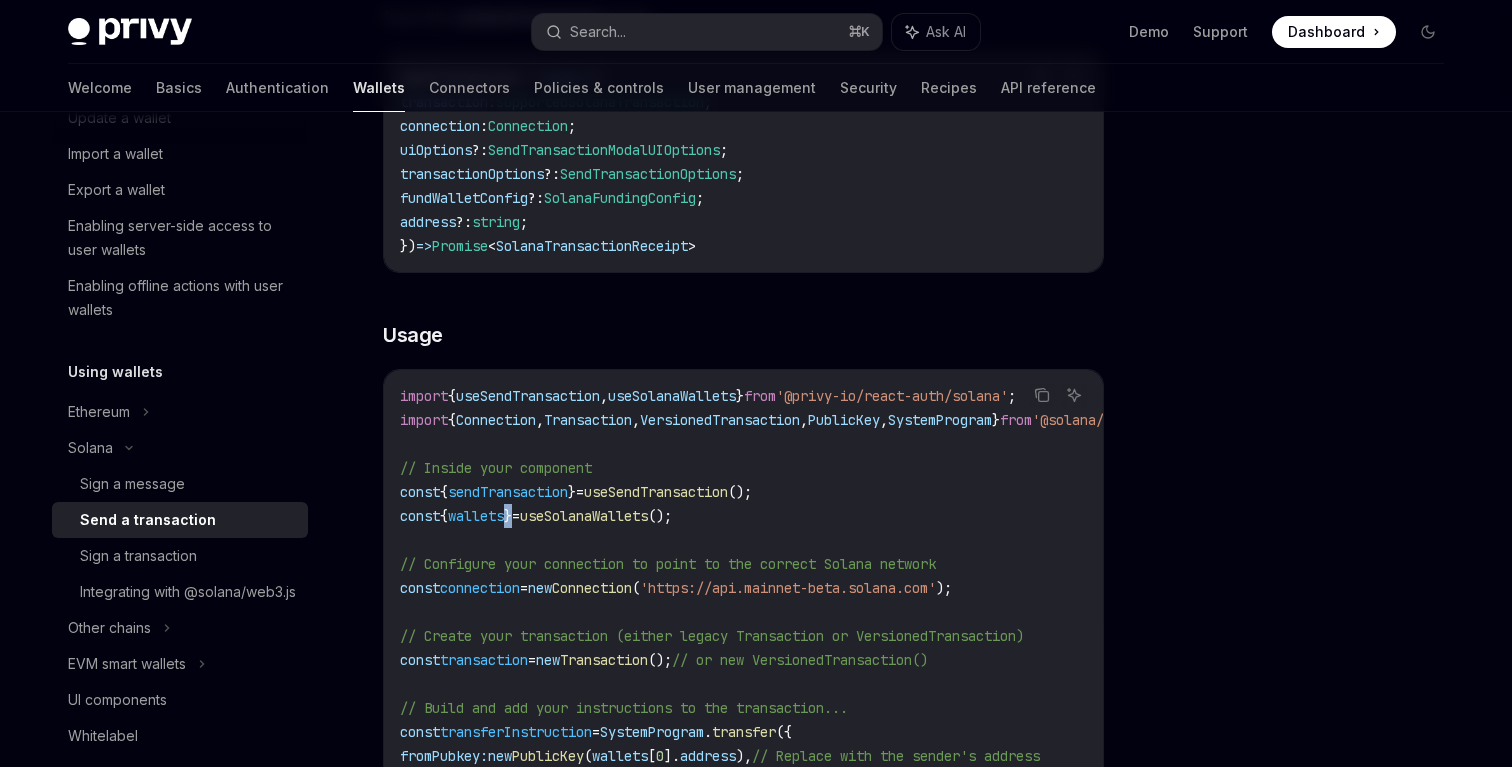click on "sendTransaction" at bounding box center [508, 492] 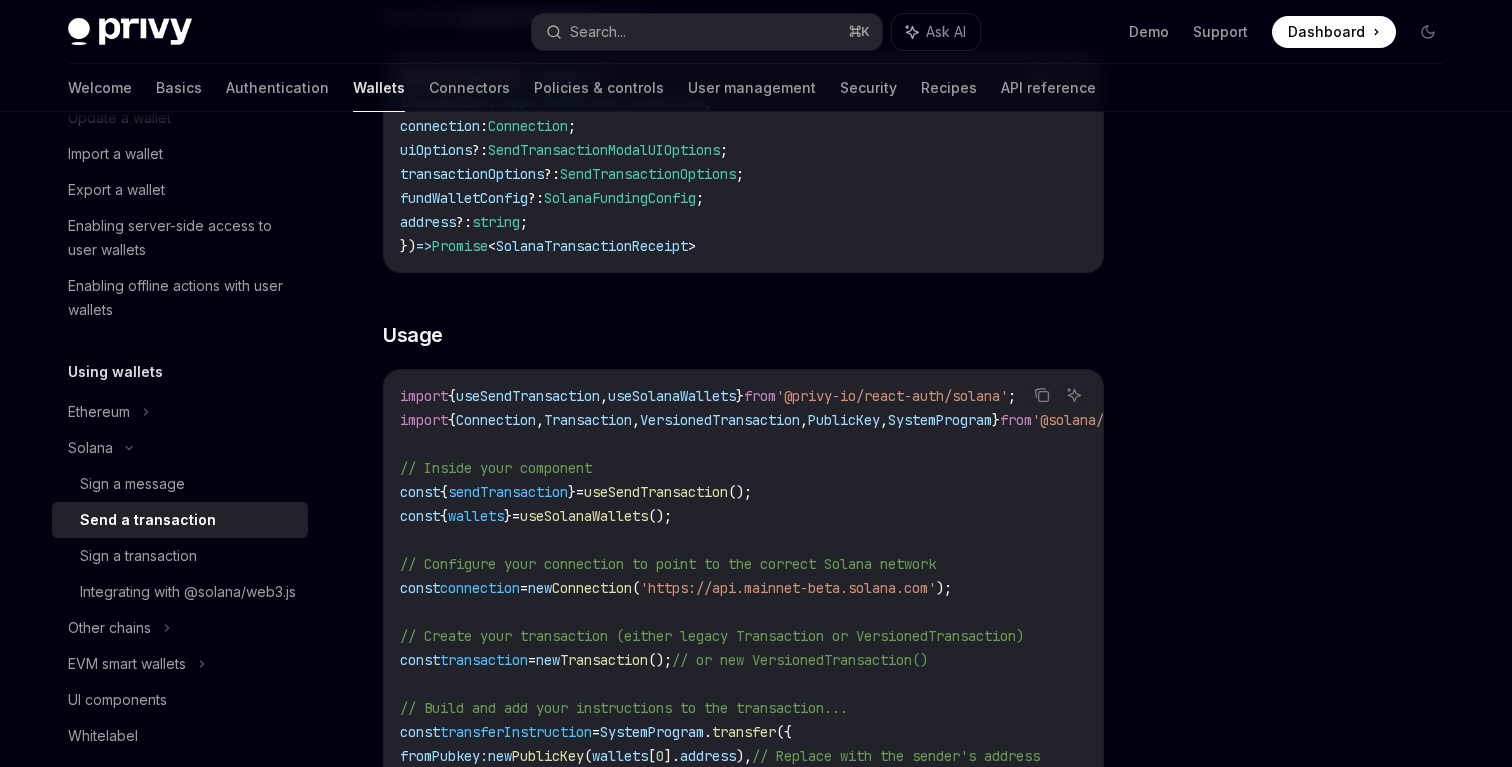 click on "sendTransaction" at bounding box center (508, 492) 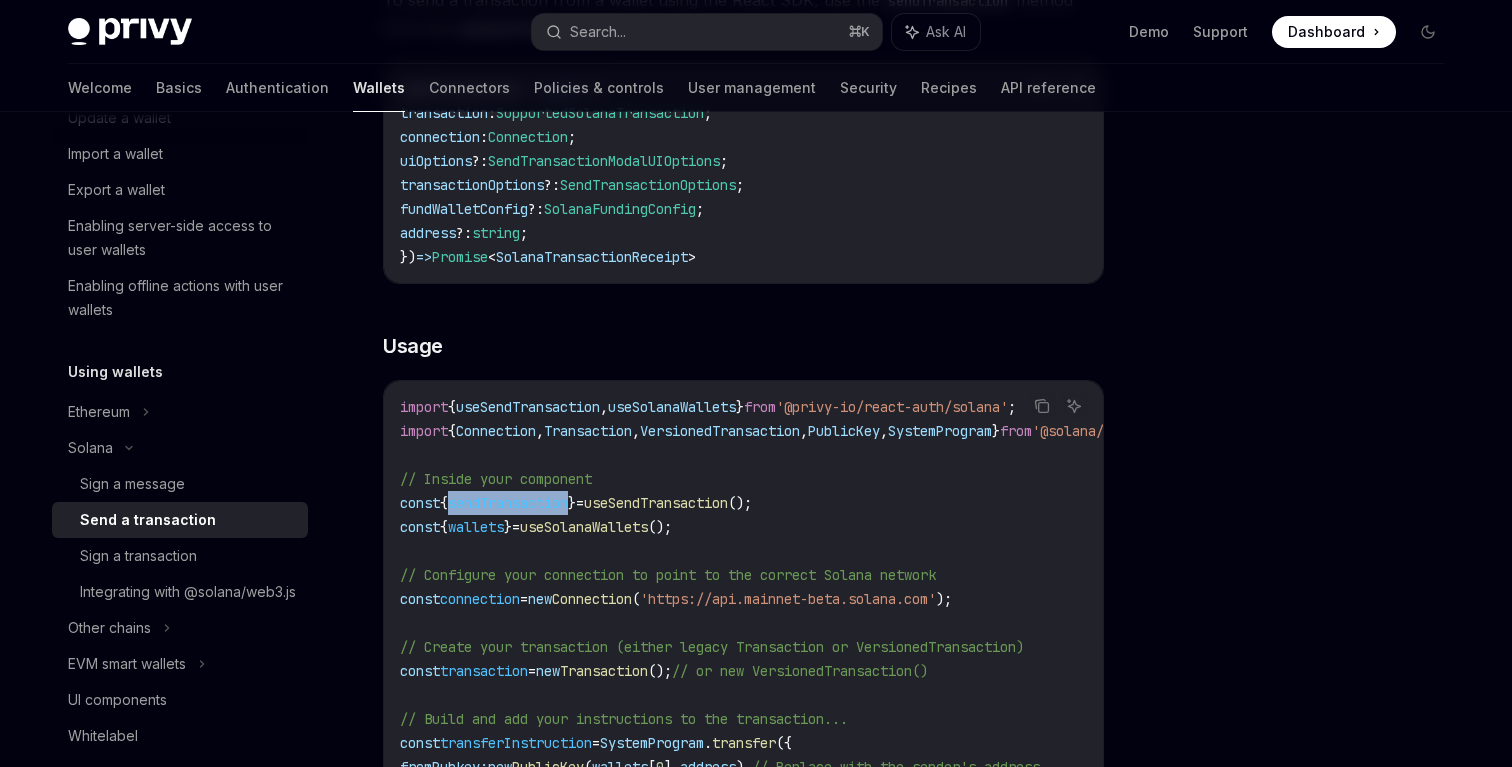 scroll, scrollTop: 409, scrollLeft: 0, axis: vertical 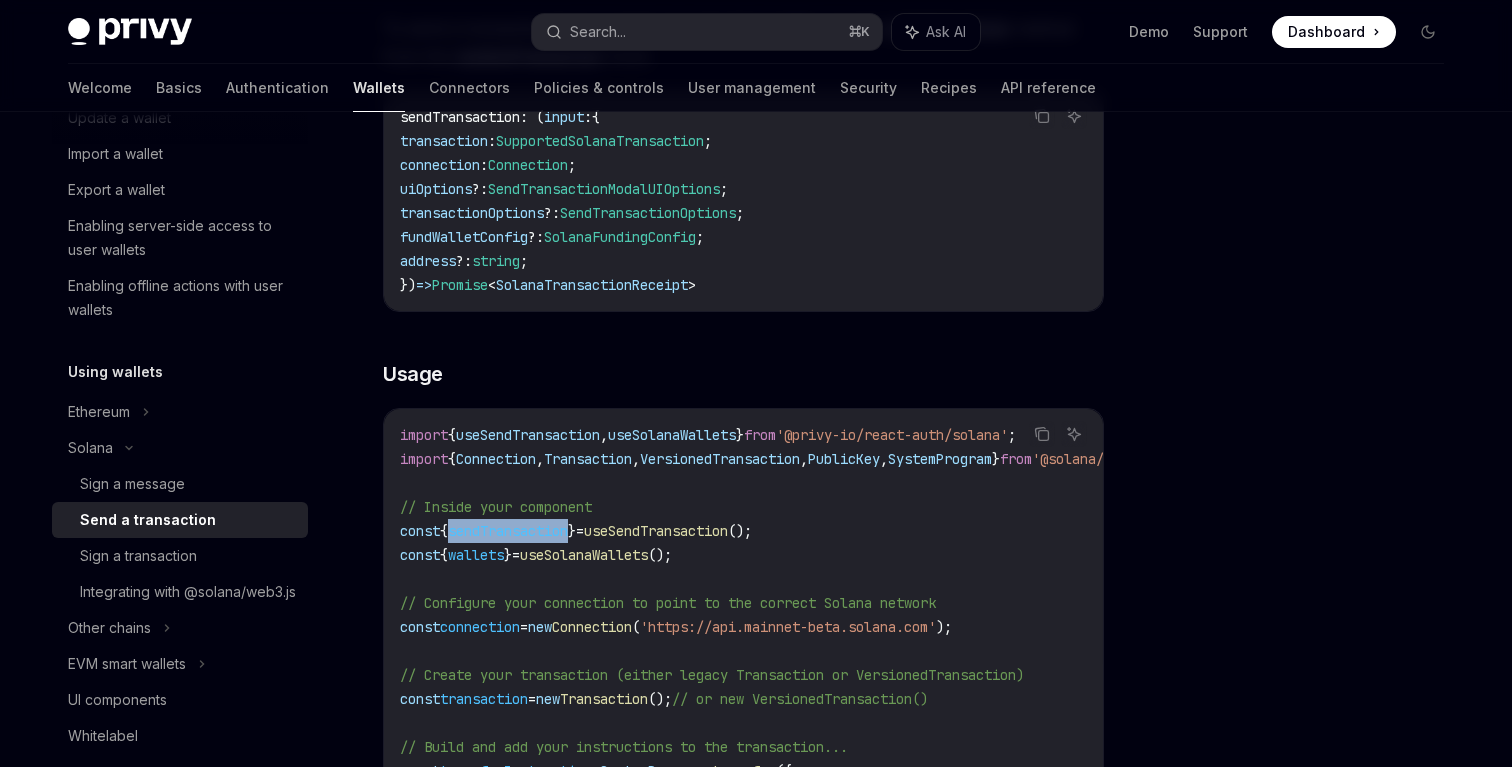 click on "," at bounding box center [604, 435] 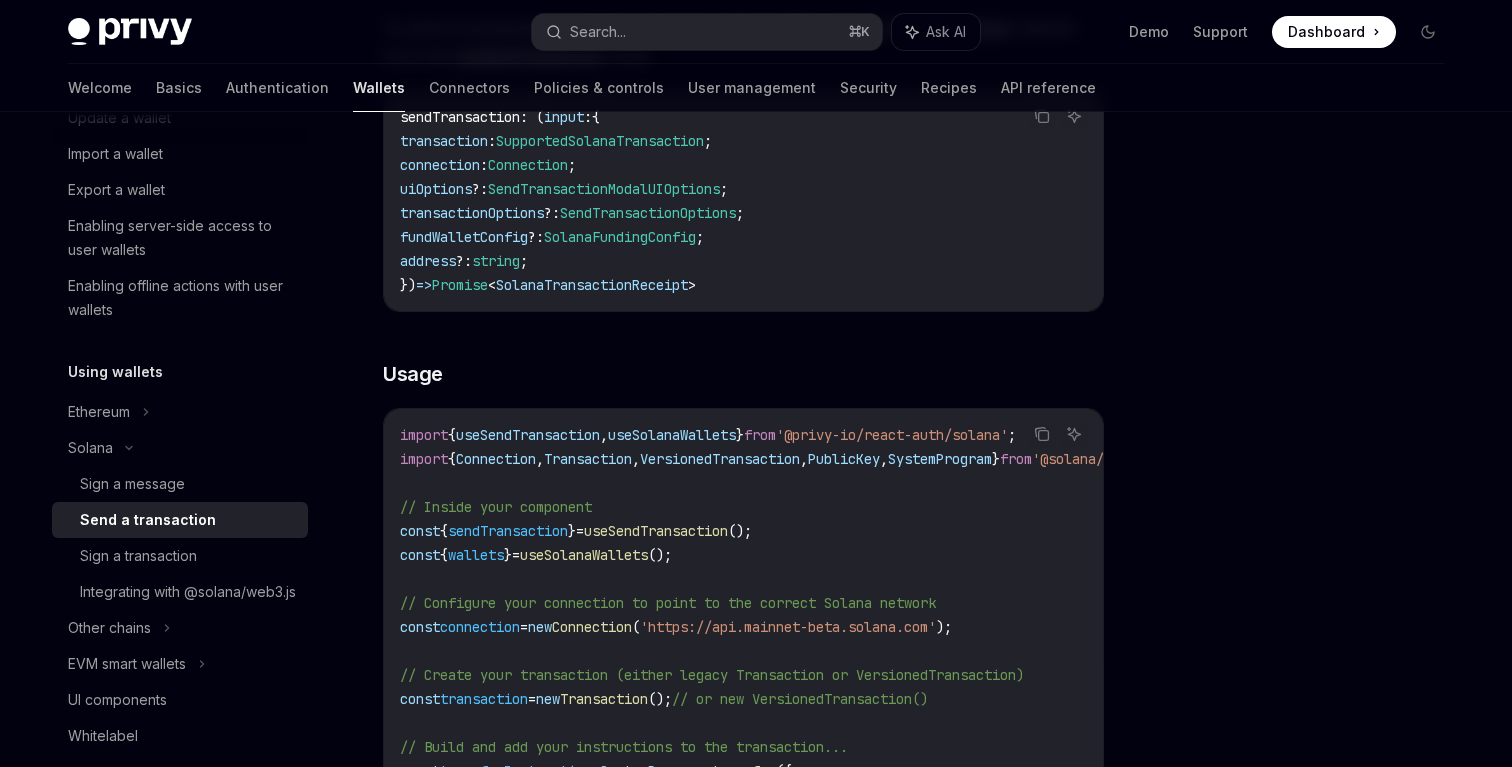 click on "," at bounding box center (604, 435) 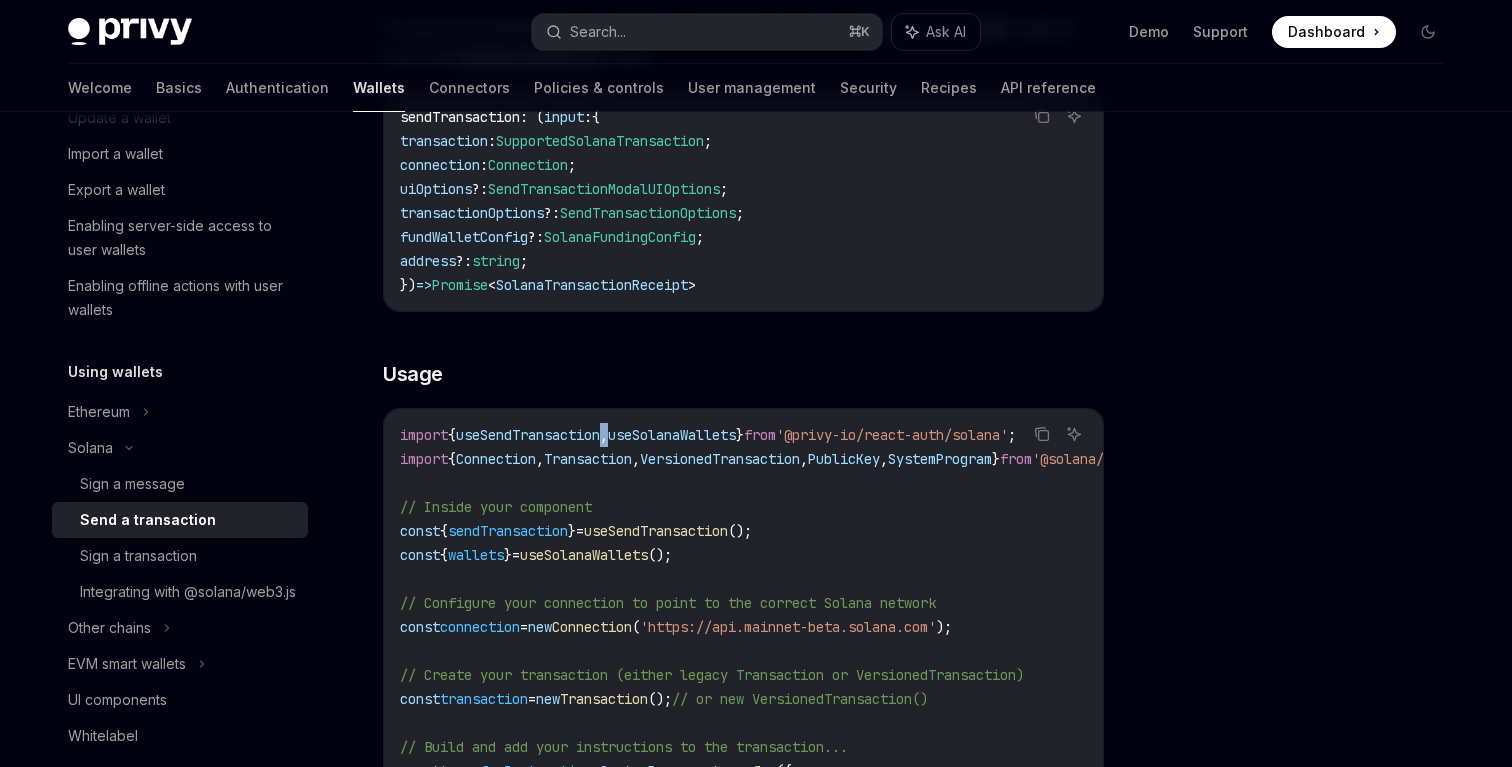 click on "useSendTransaction" at bounding box center [528, 435] 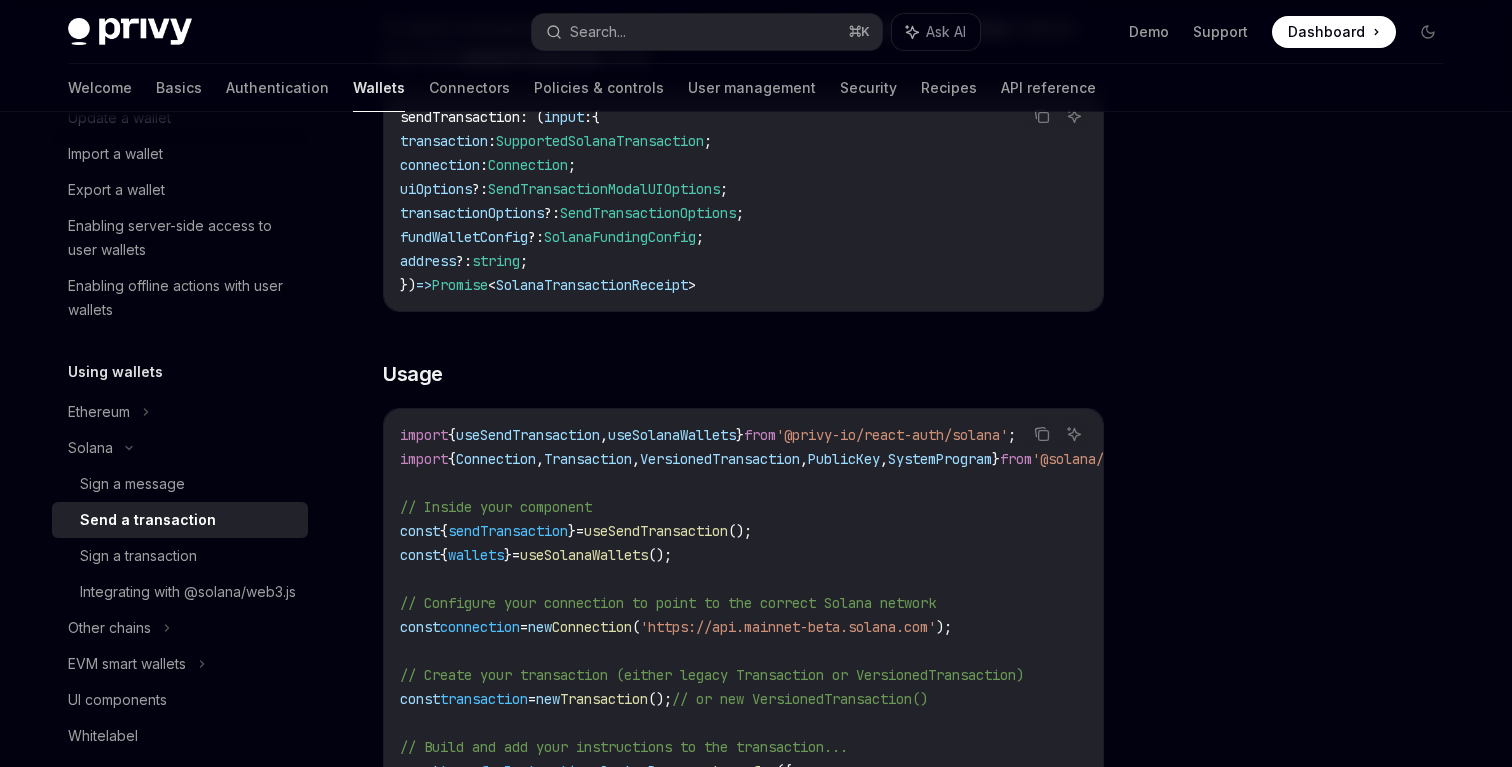 click on "useSendTransaction" at bounding box center (528, 435) 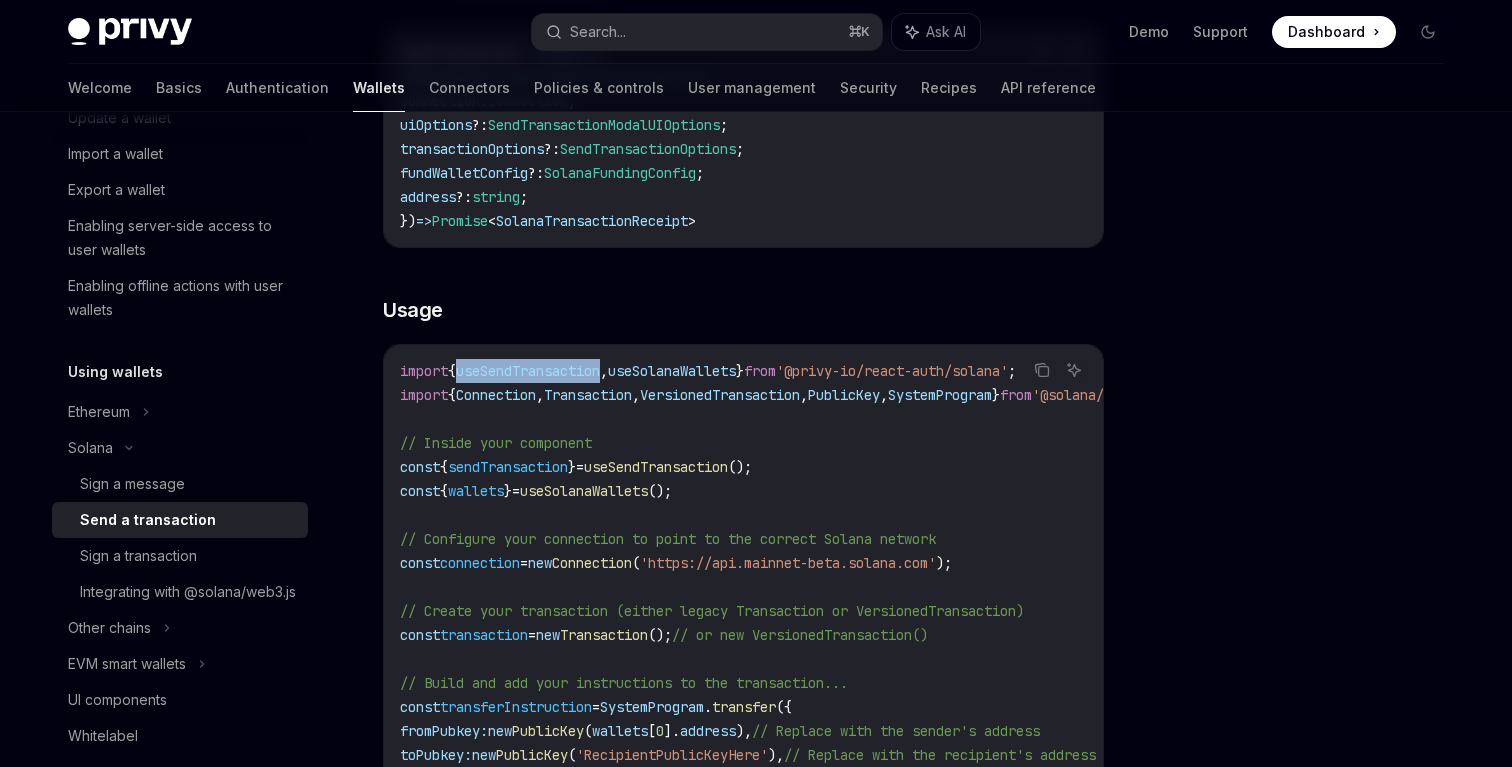 scroll, scrollTop: 446, scrollLeft: 0, axis: vertical 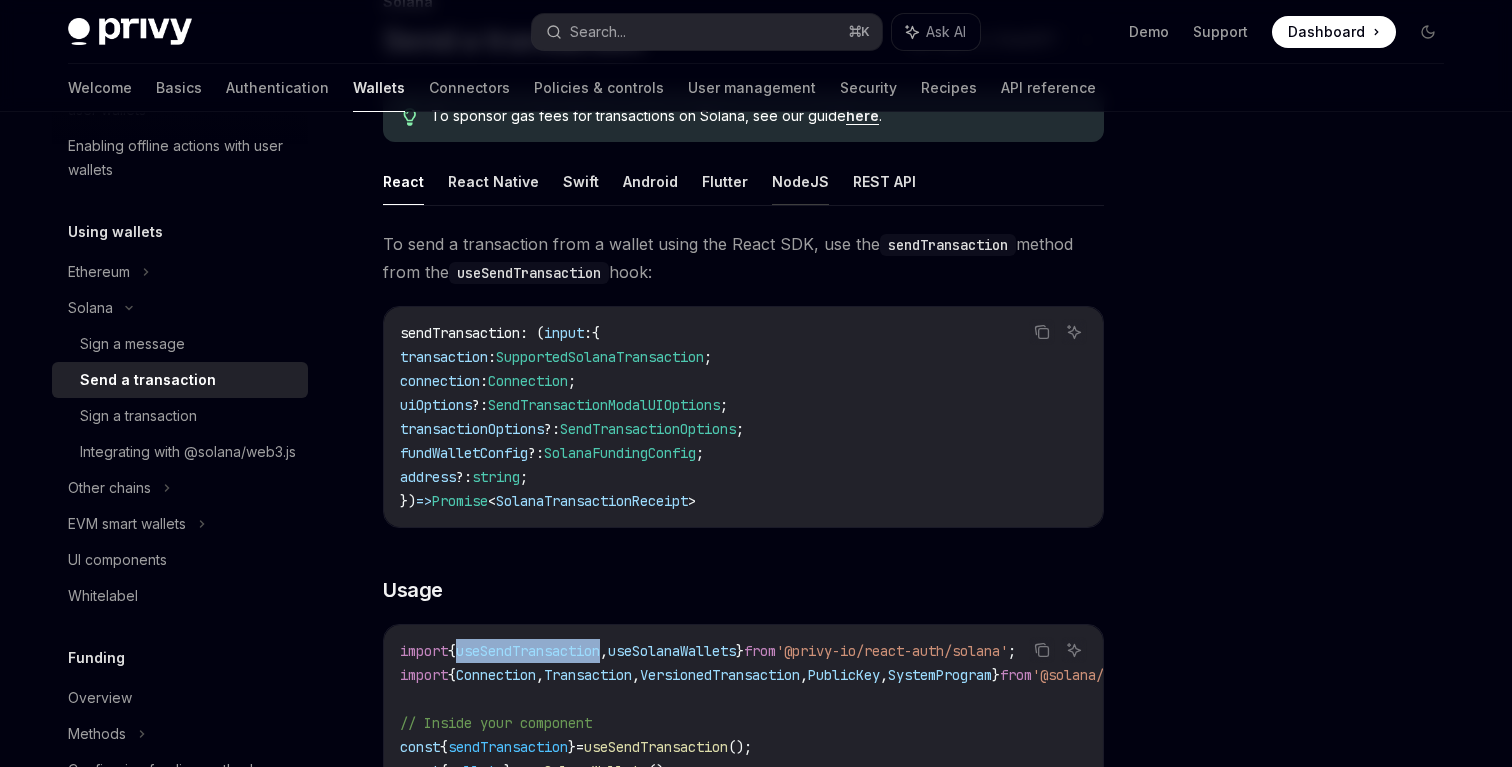 click on "NodeJS" at bounding box center (800, 181) 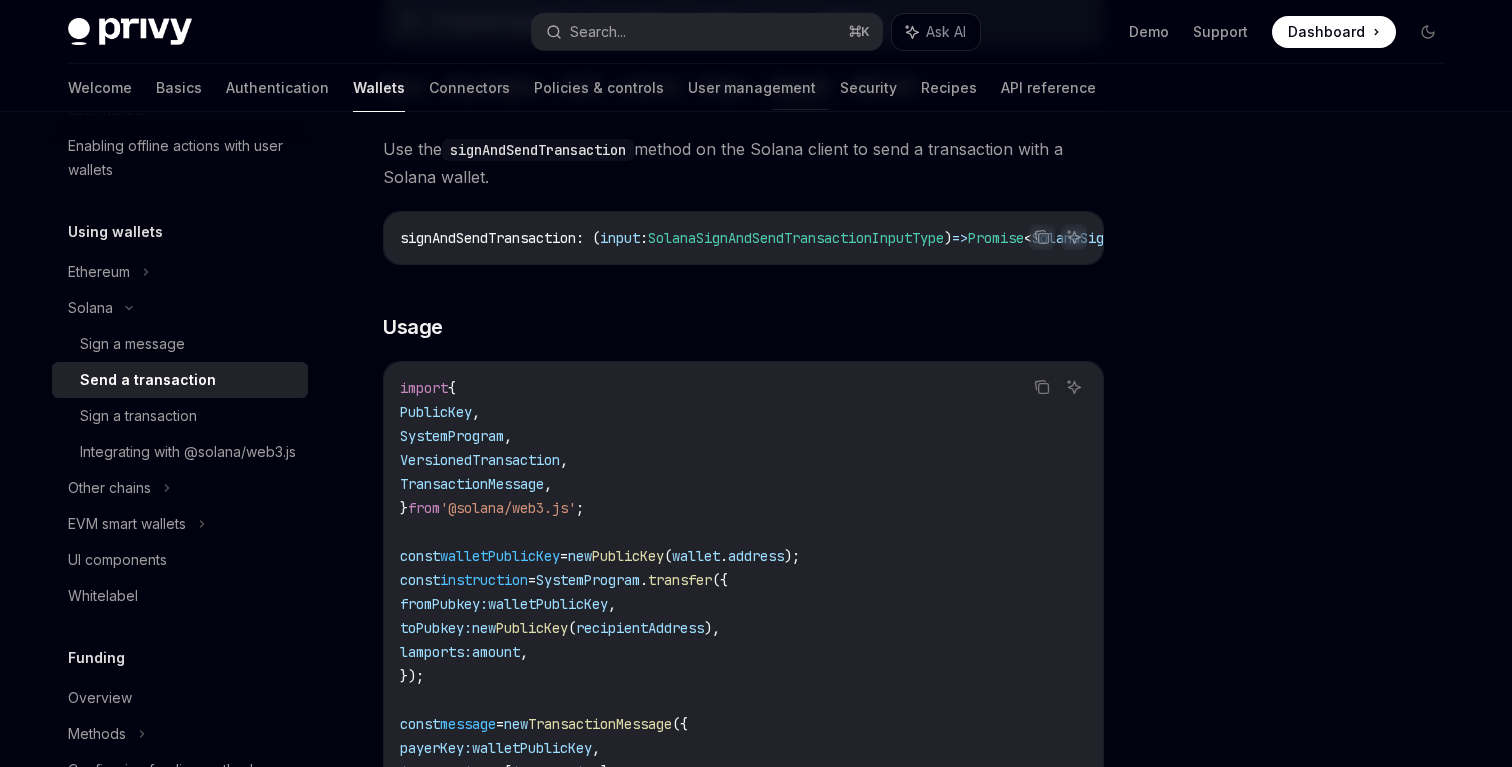 click on "'@solana/web3.js'" at bounding box center (508, 508) 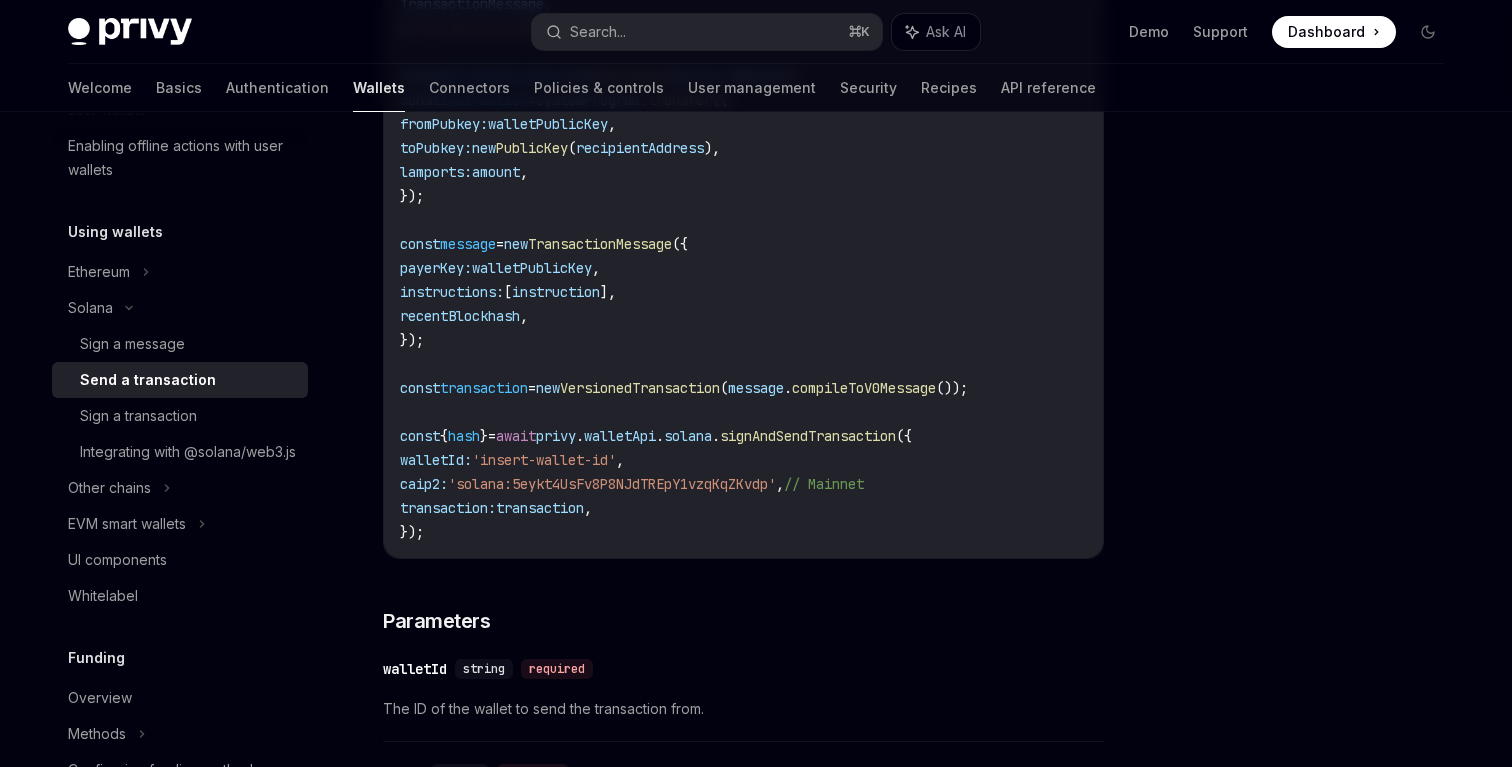 scroll, scrollTop: 741, scrollLeft: 0, axis: vertical 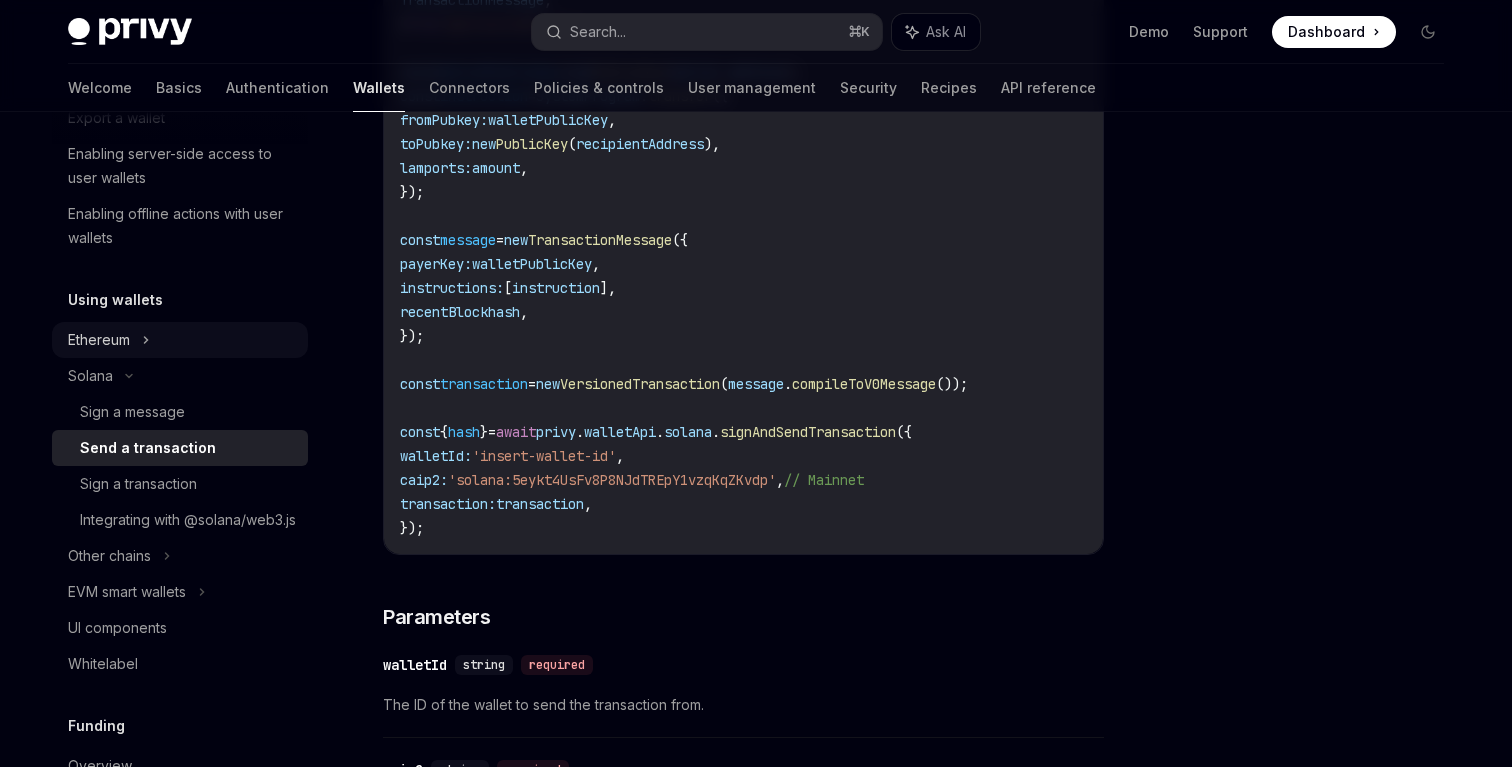 click on "Ethereum" at bounding box center [180, -26] 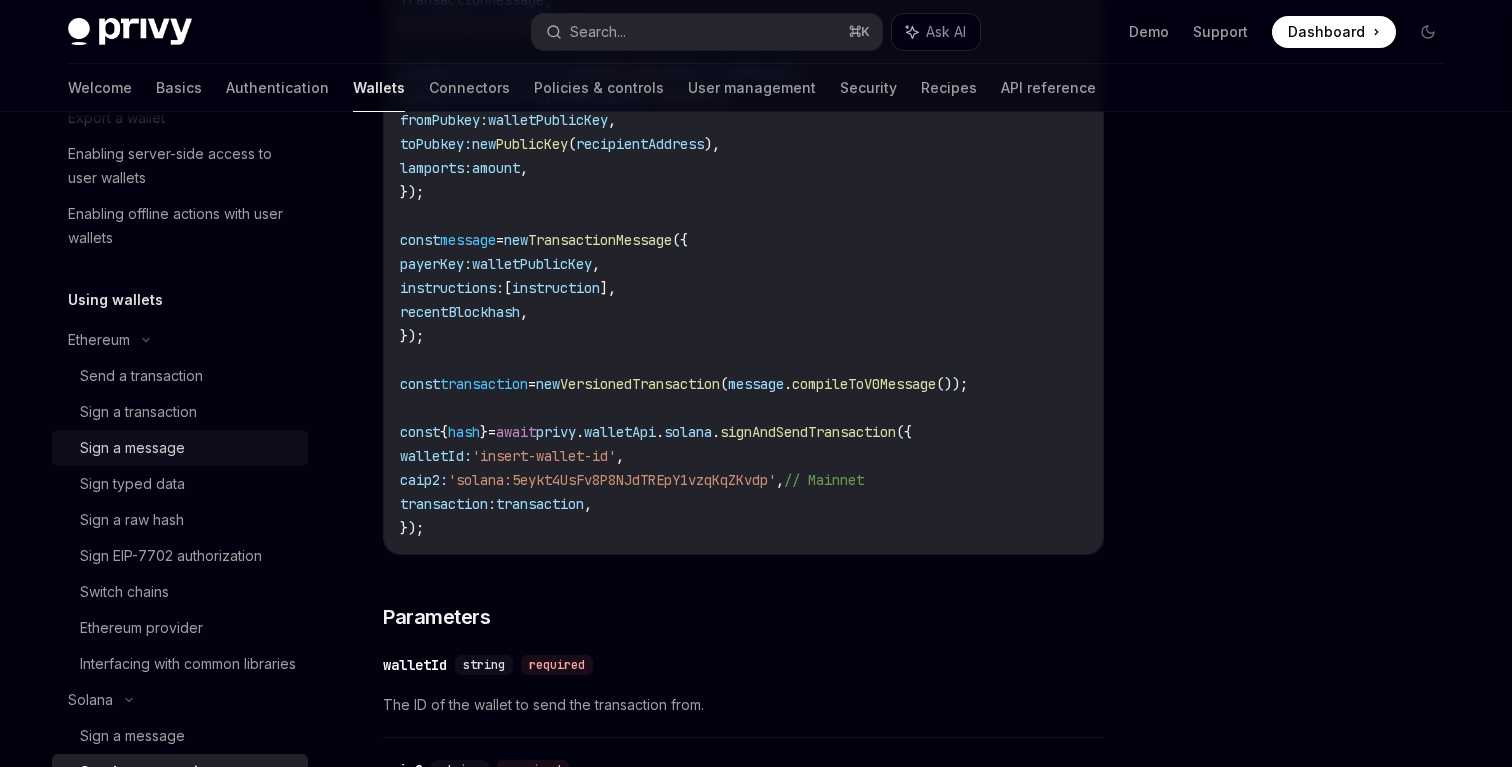 scroll, scrollTop: 0, scrollLeft: 0, axis: both 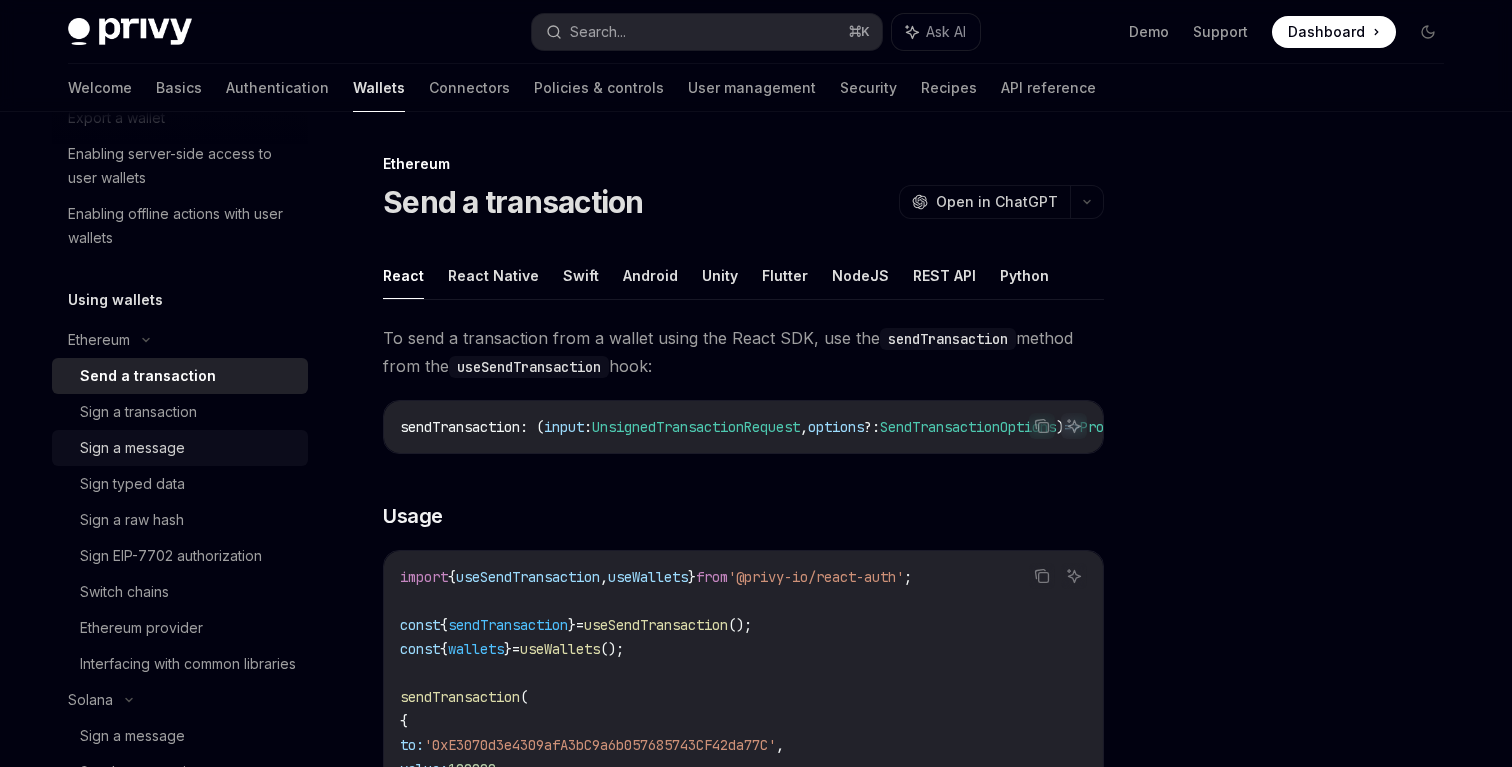 click on "Sign a message" at bounding box center [188, 448] 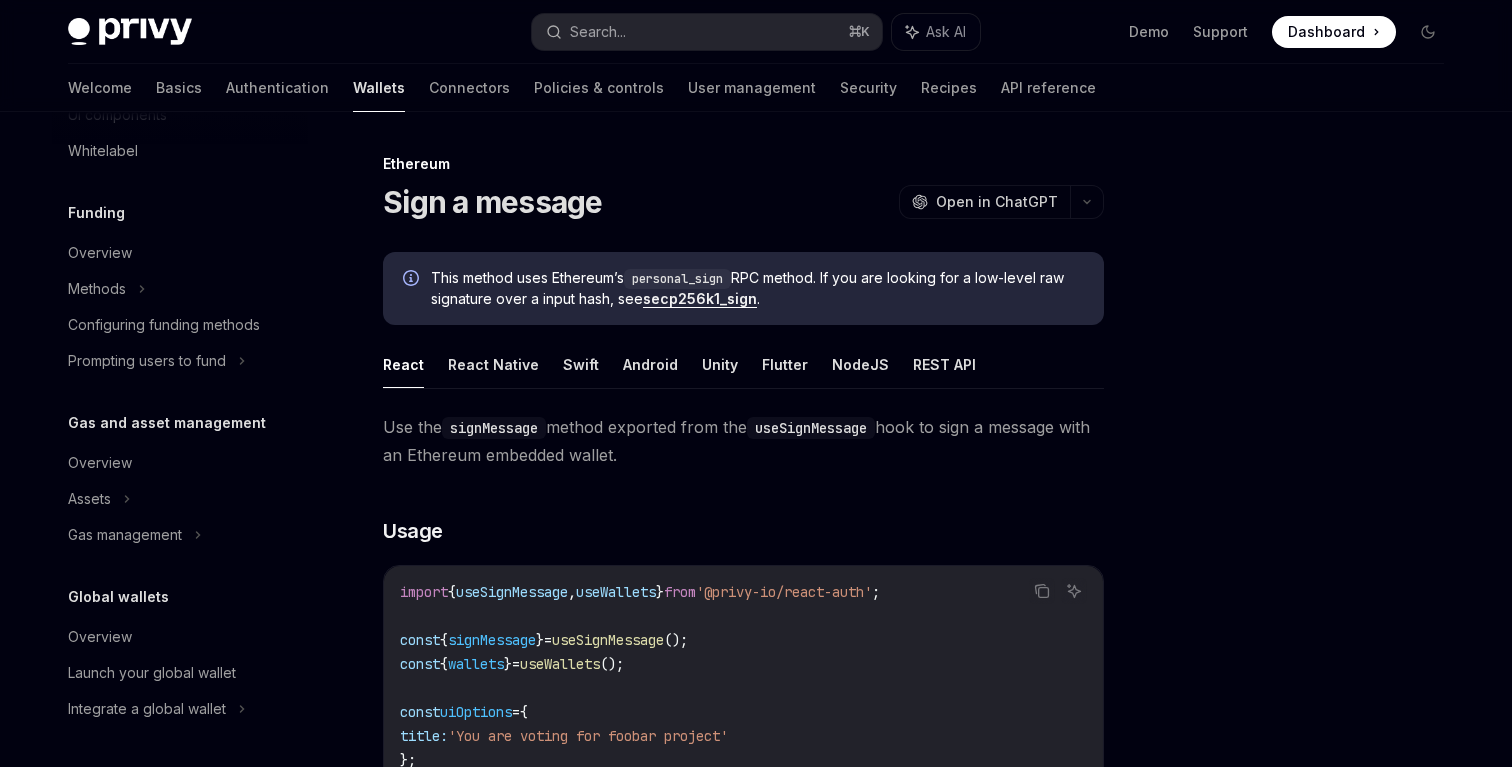 scroll, scrollTop: 1221, scrollLeft: 0, axis: vertical 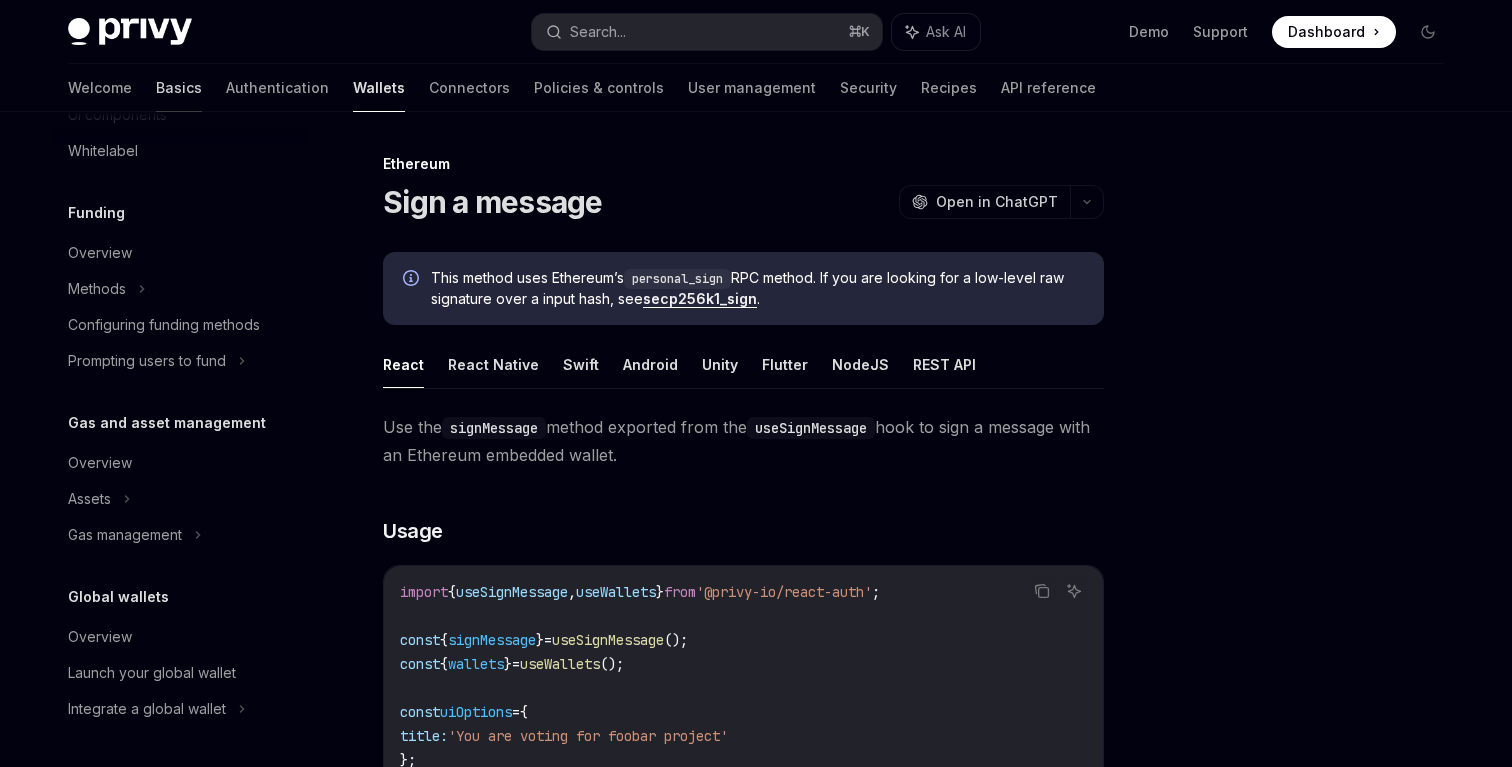 click on "Basics" at bounding box center (179, 88) 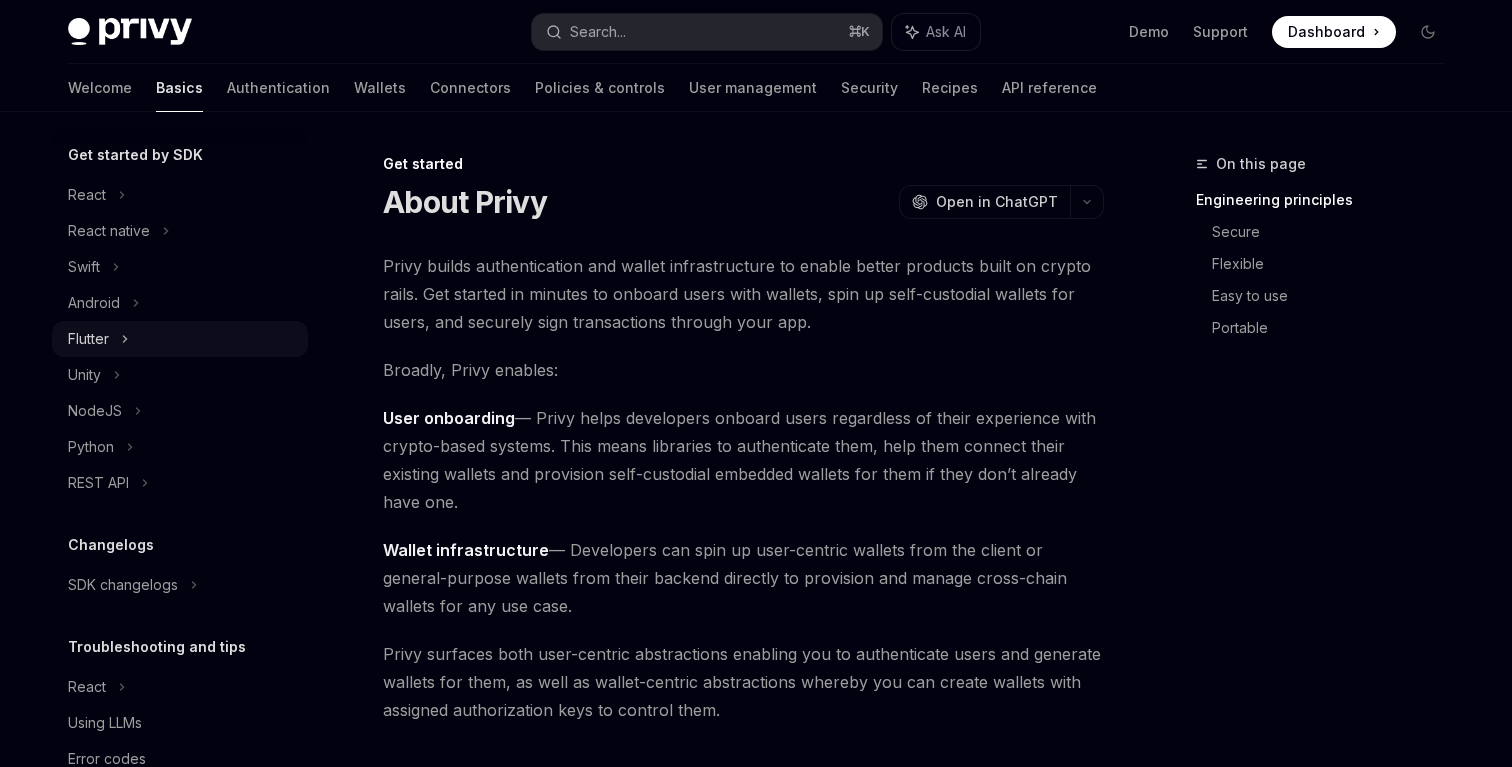 scroll, scrollTop: 261, scrollLeft: 0, axis: vertical 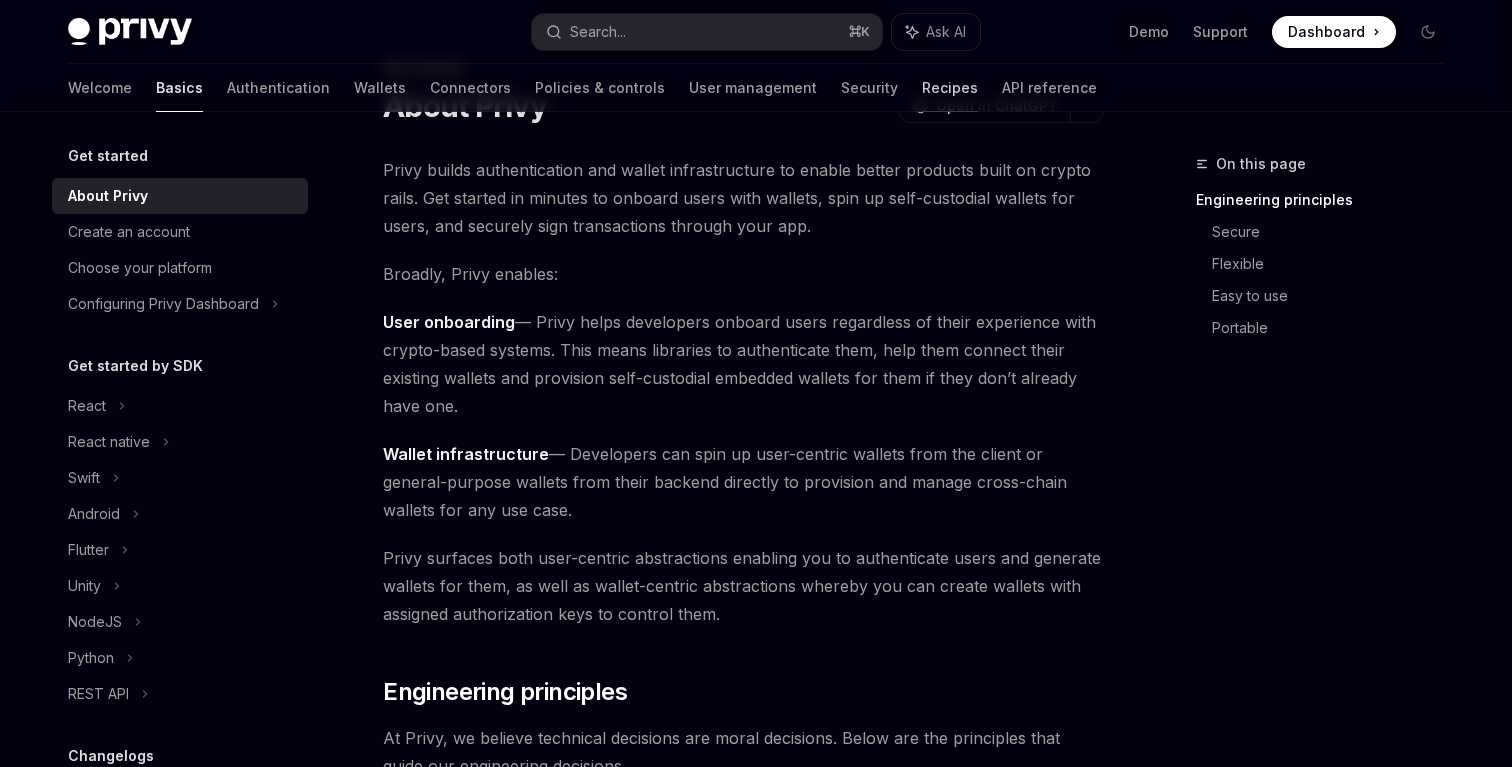click on "Recipes" at bounding box center (950, 88) 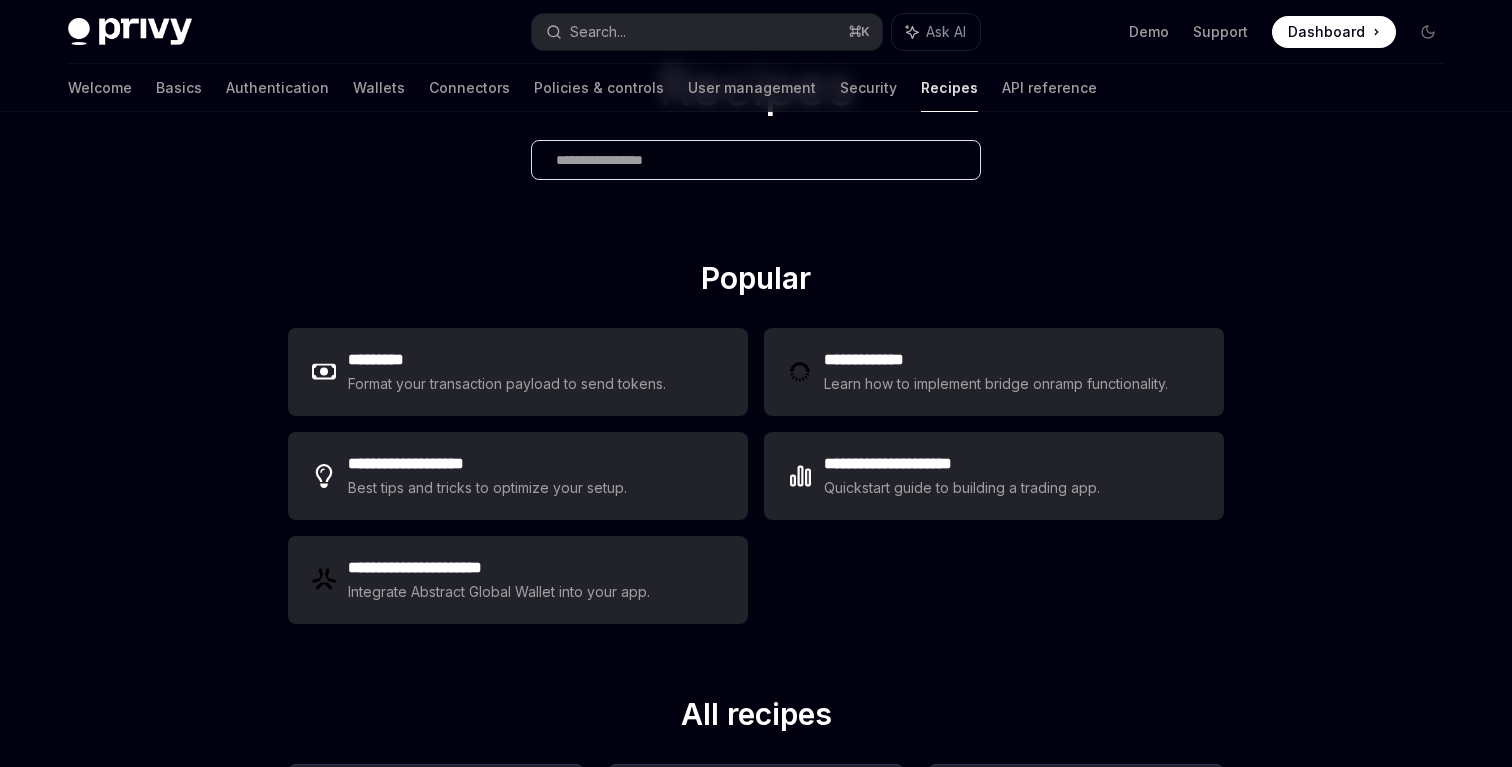 scroll, scrollTop: 142, scrollLeft: 0, axis: vertical 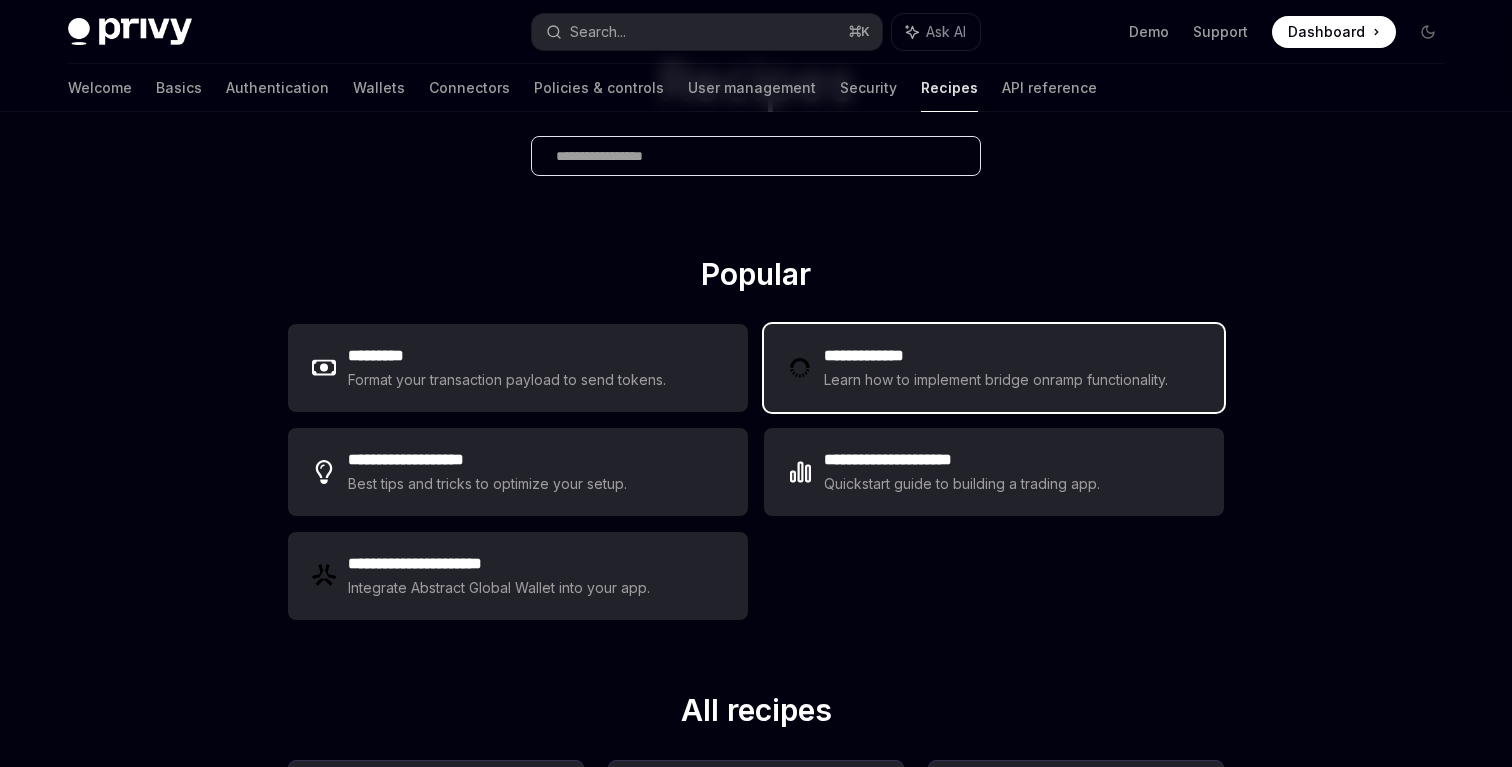 click on "**********" at bounding box center (999, 356) 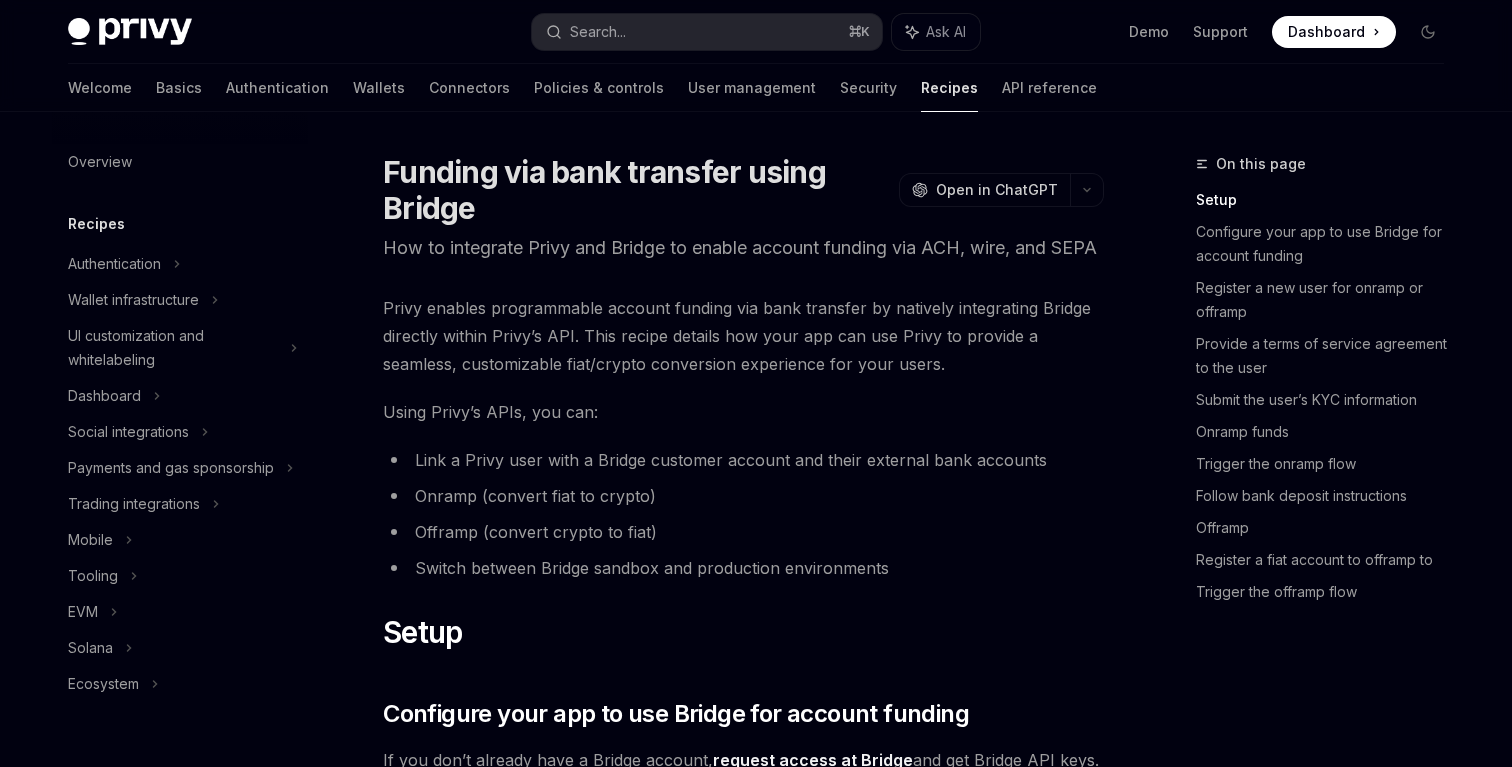 scroll, scrollTop: 40, scrollLeft: 0, axis: vertical 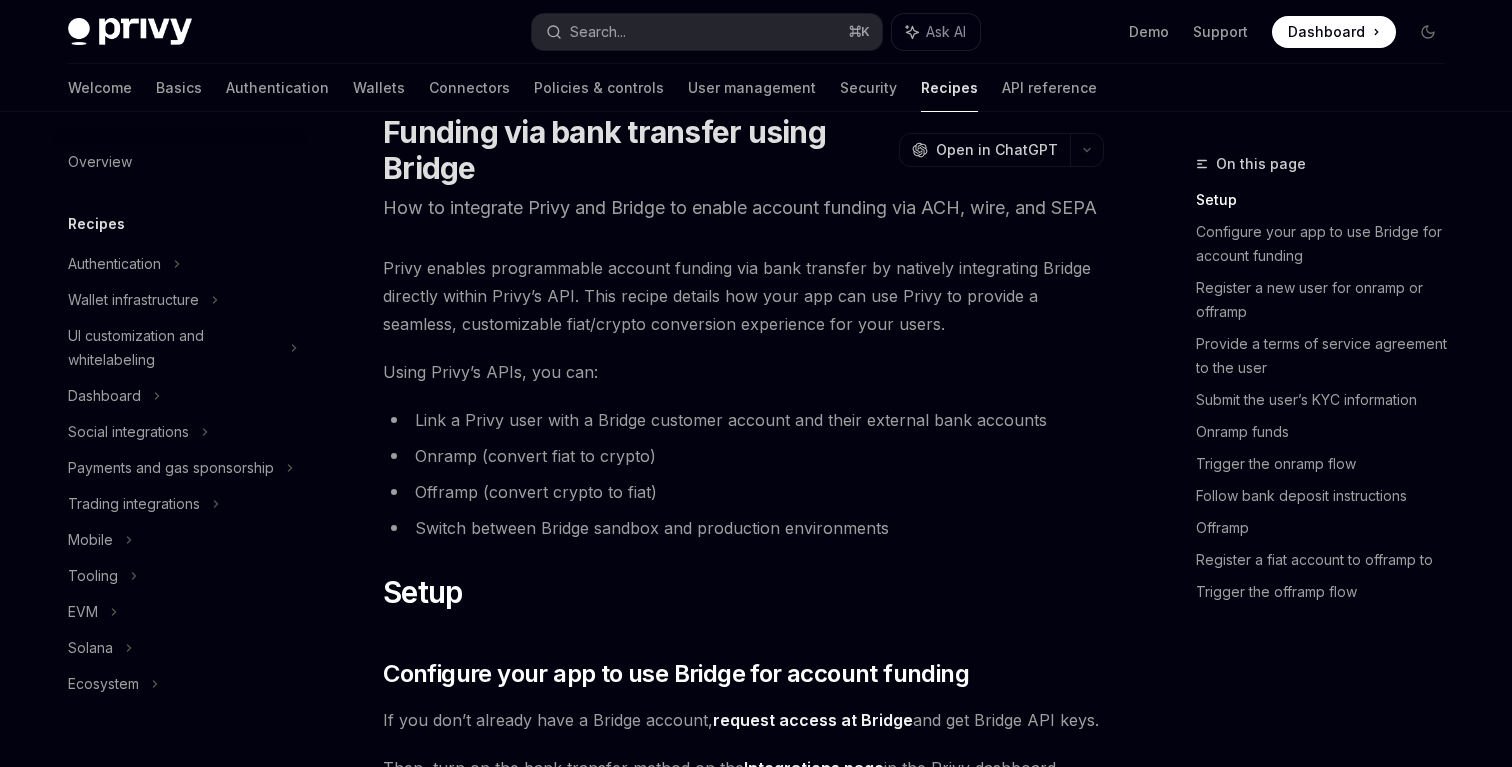 click on "Privy enables programmable account funding via bank transfer by natively integrating Bridge directly within Privy’s API. This recipe details how your app can use Privy to provide a seamless, customizable fiat/crypto conversion experience for your users." at bounding box center [743, 296] 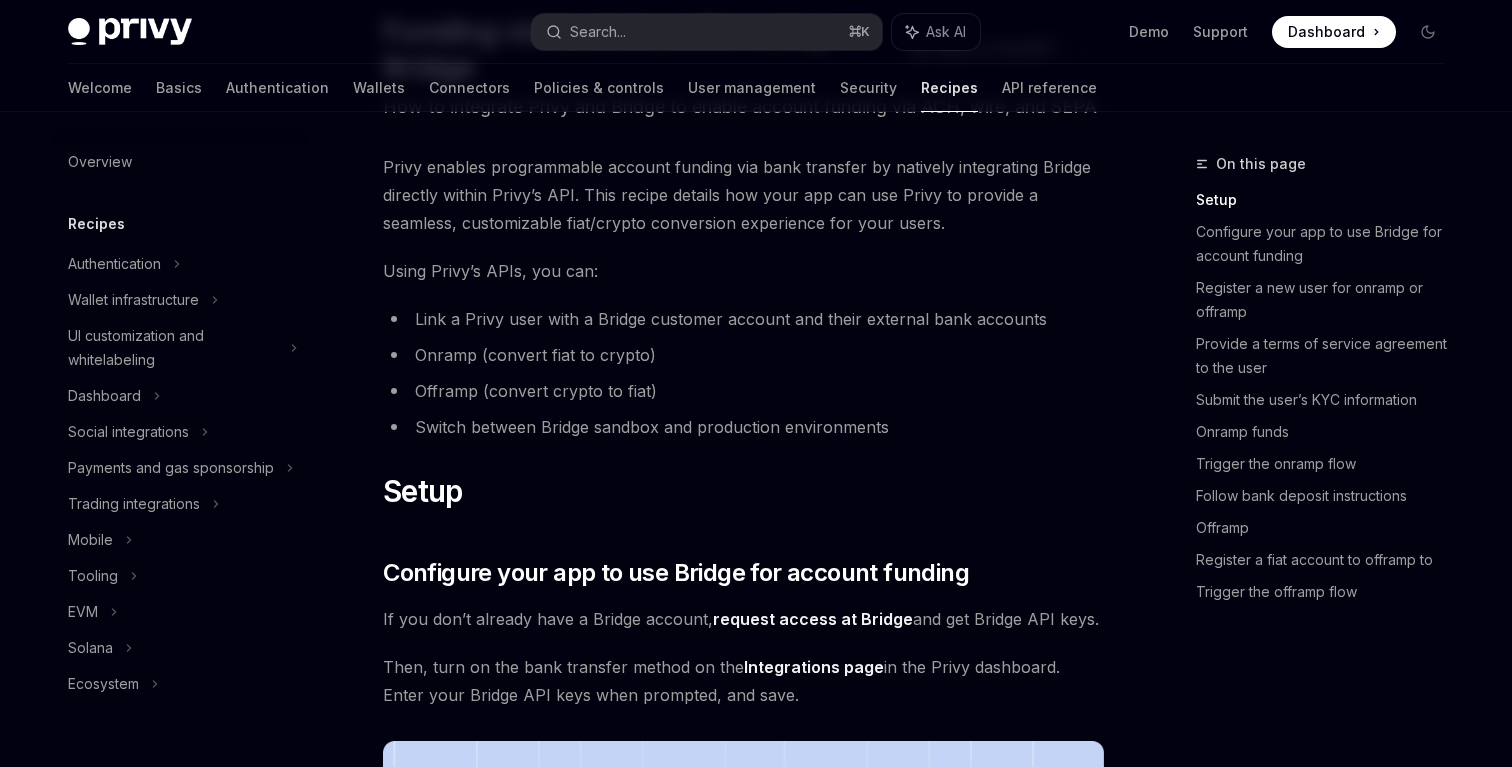 scroll, scrollTop: 165, scrollLeft: 0, axis: vertical 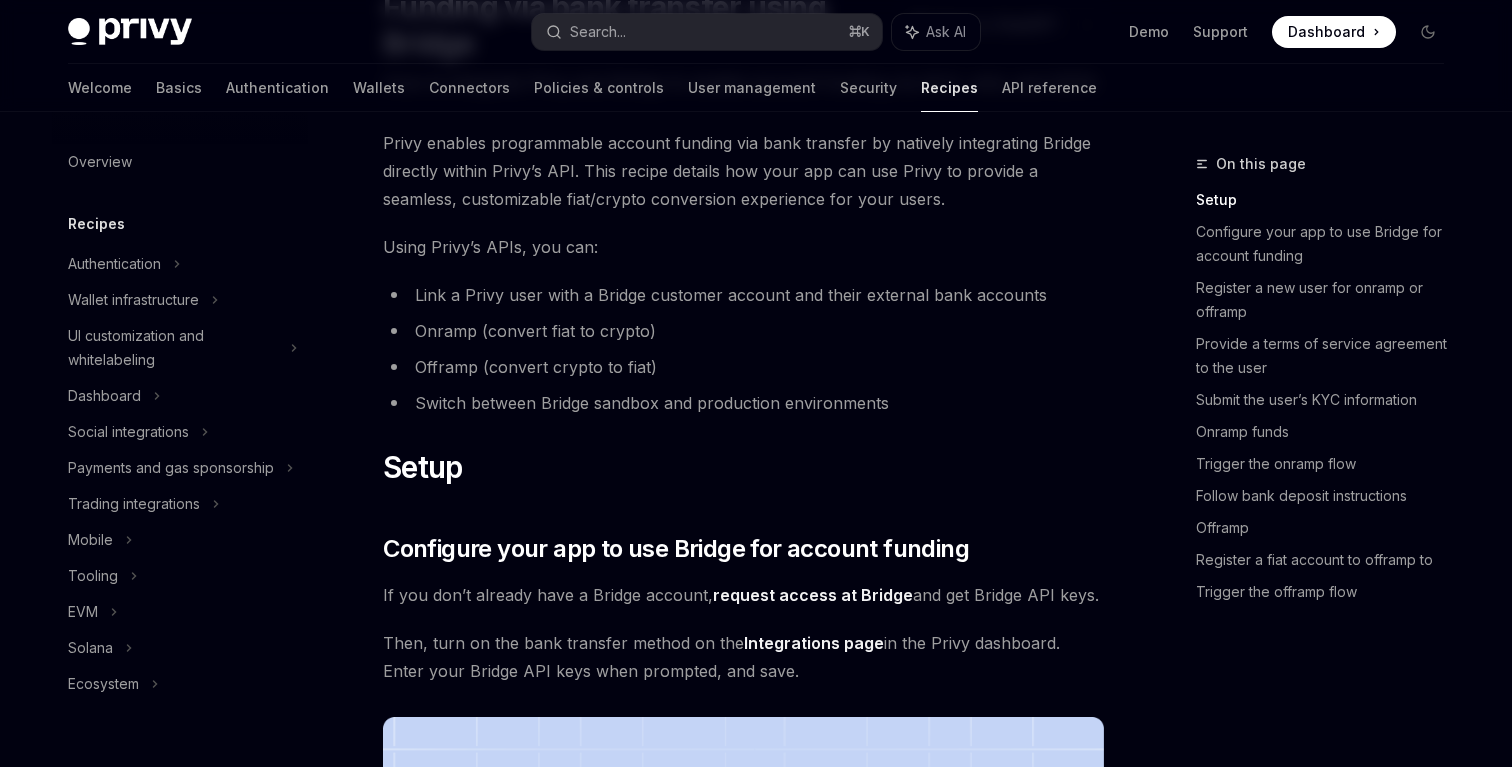 click on "Link a Privy user with a Bridge customer account and their external bank accounts" at bounding box center [743, 295] 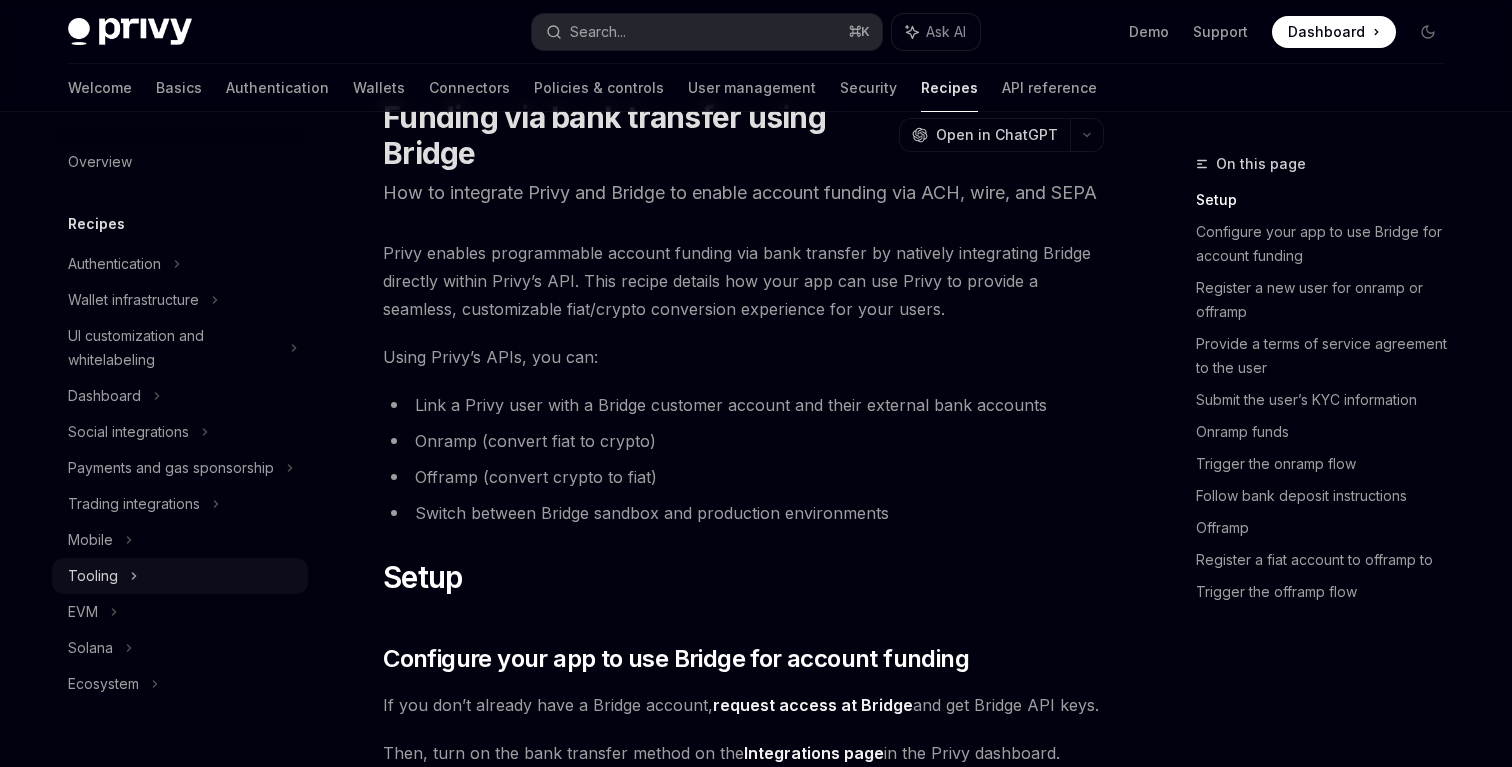 scroll, scrollTop: 0, scrollLeft: 0, axis: both 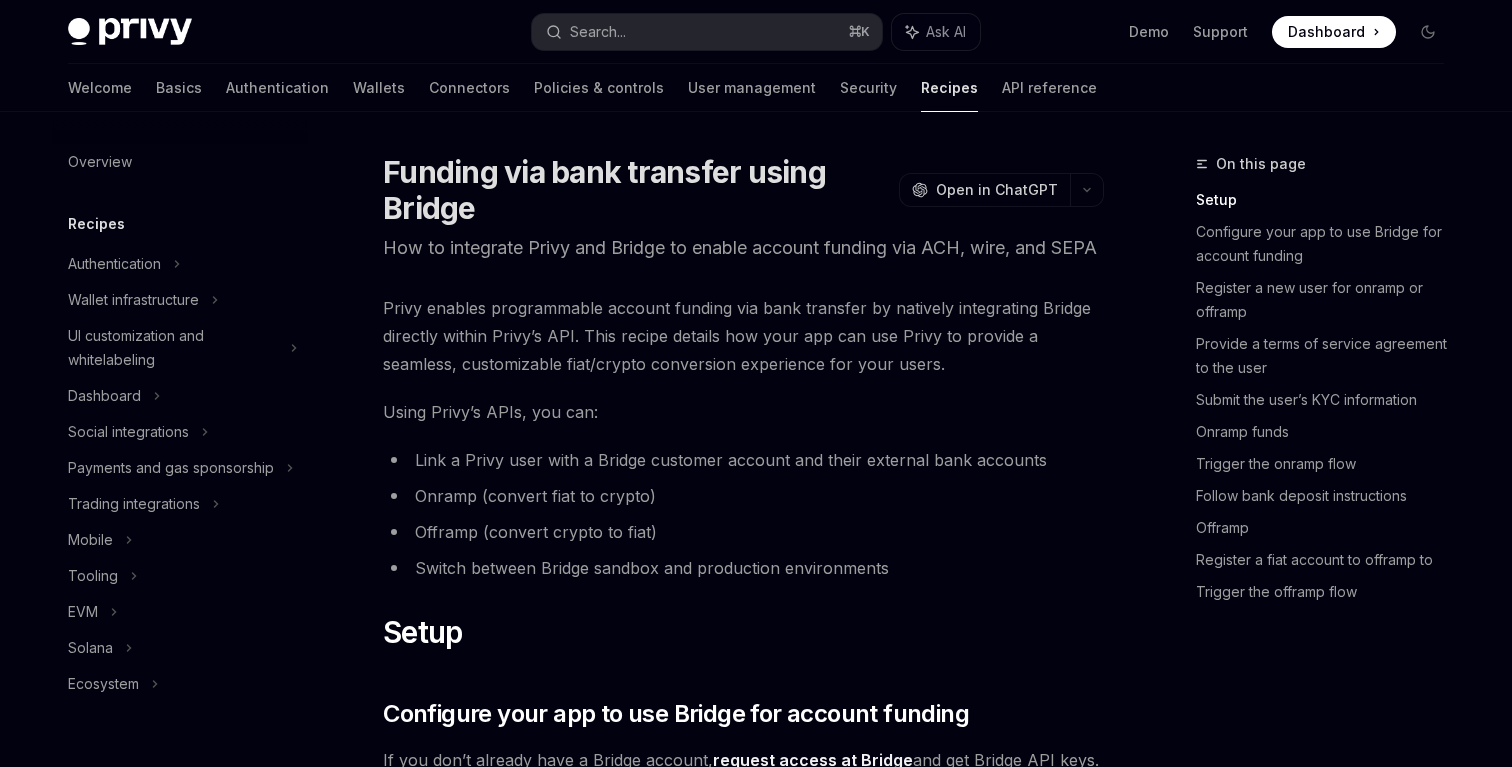 type on "*" 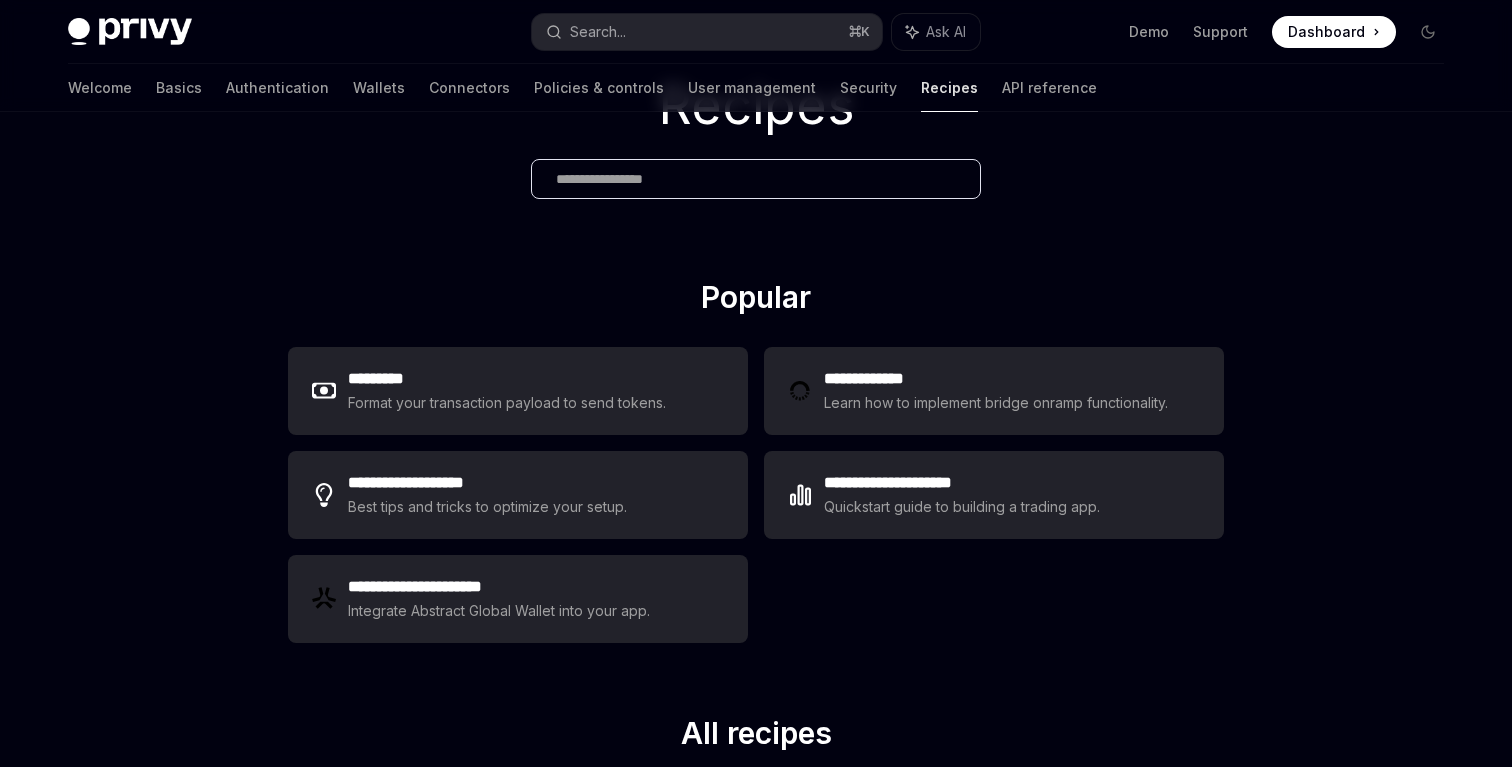 scroll, scrollTop: 0, scrollLeft: 0, axis: both 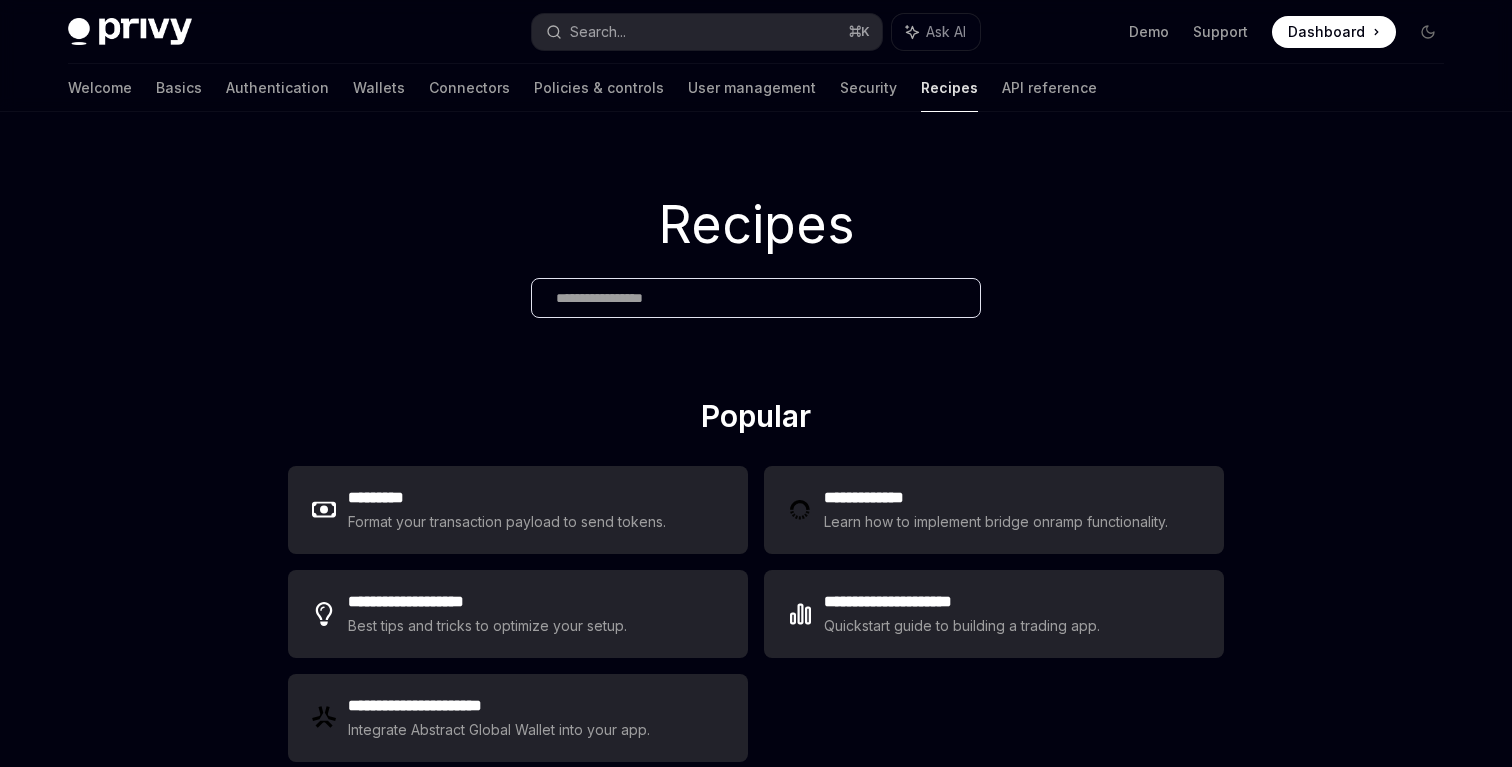 click at bounding box center [756, 298] 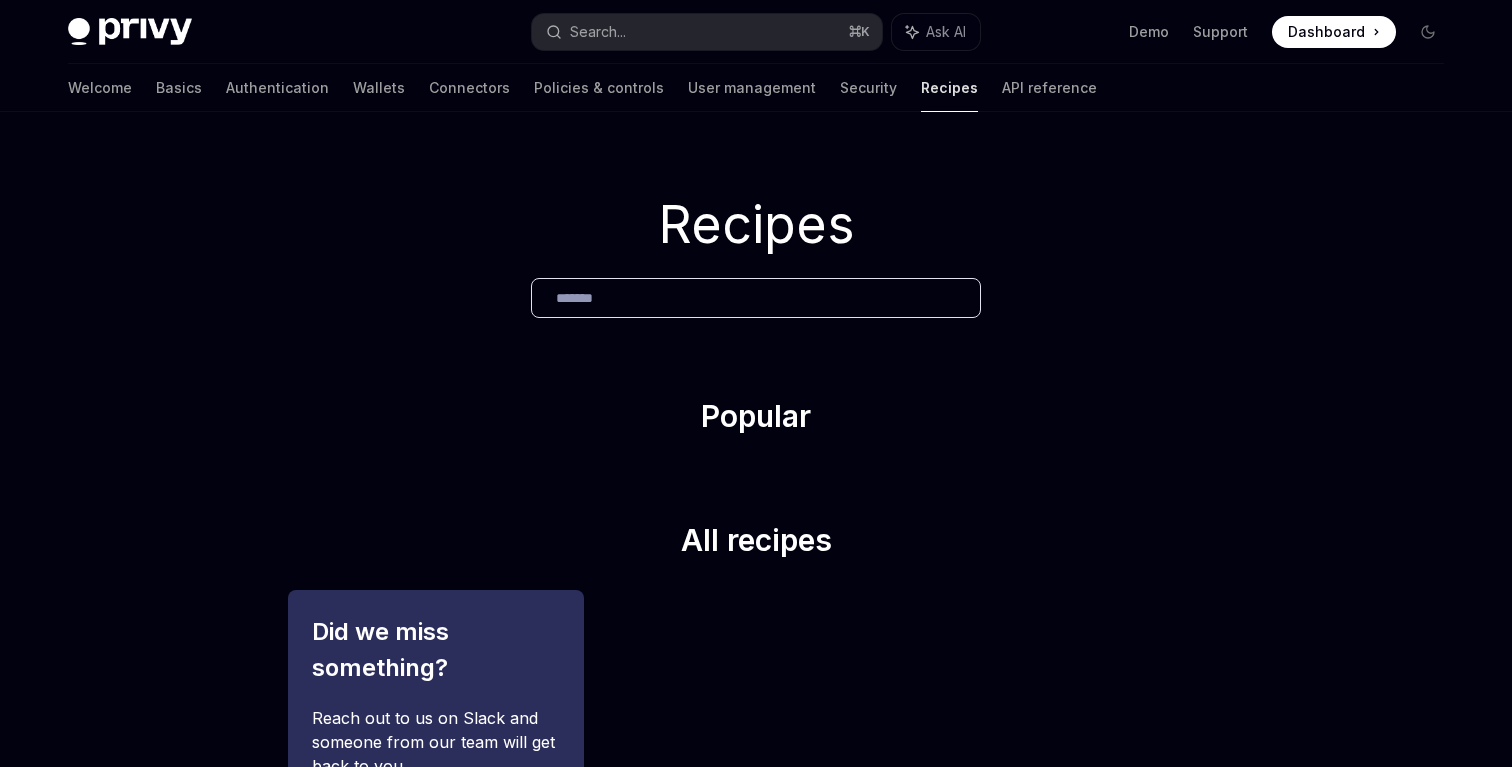 type on "********" 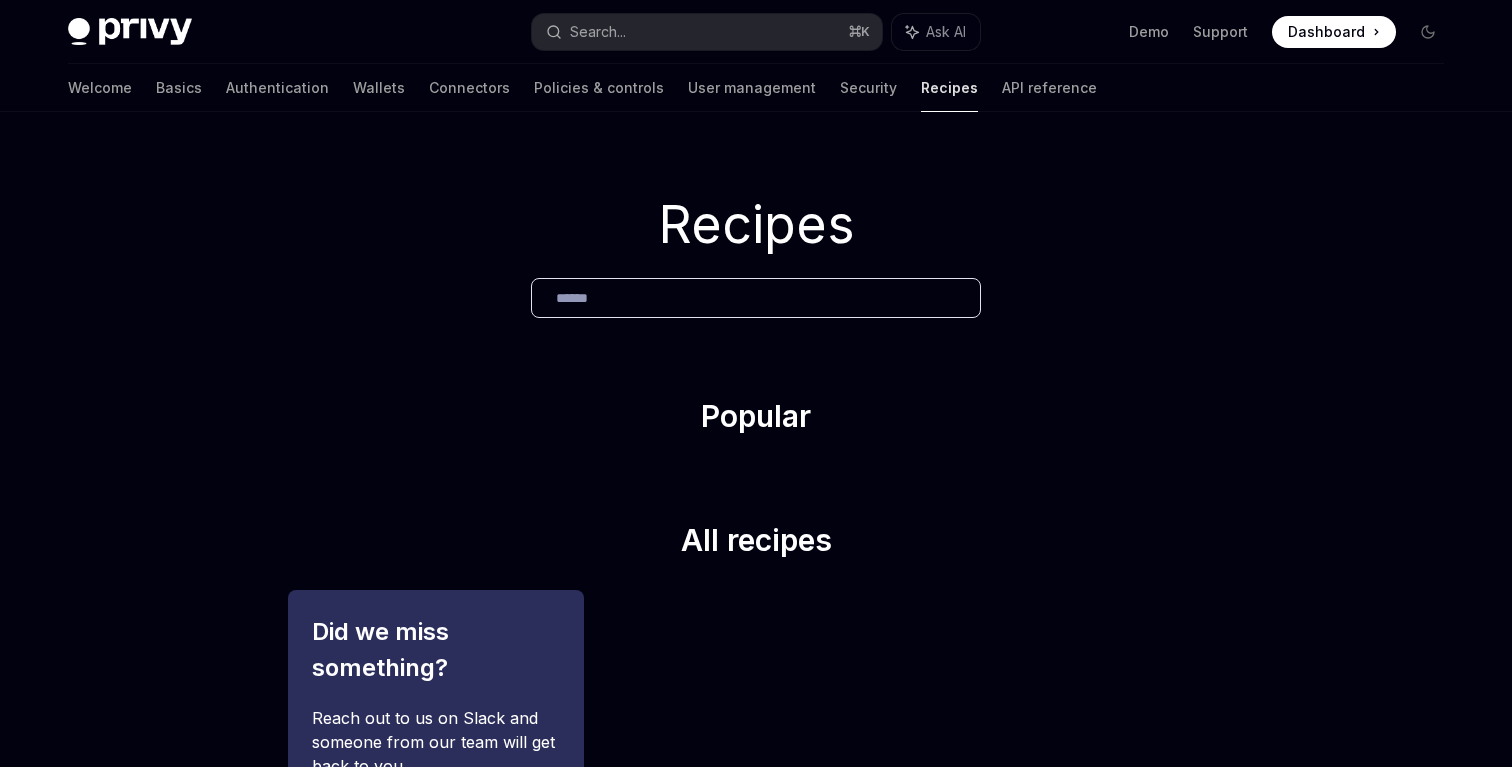 type on "*******" 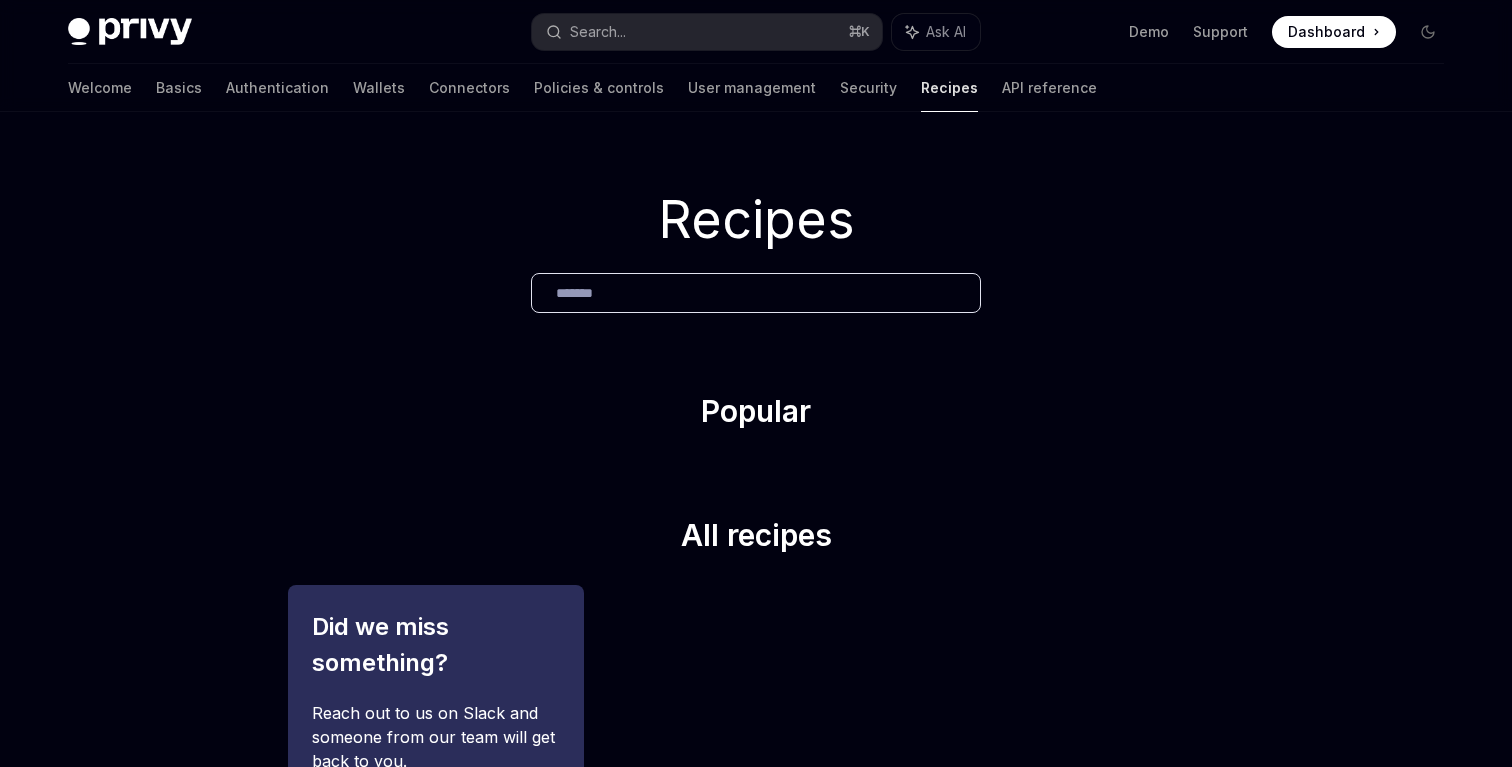 scroll, scrollTop: 291, scrollLeft: 0, axis: vertical 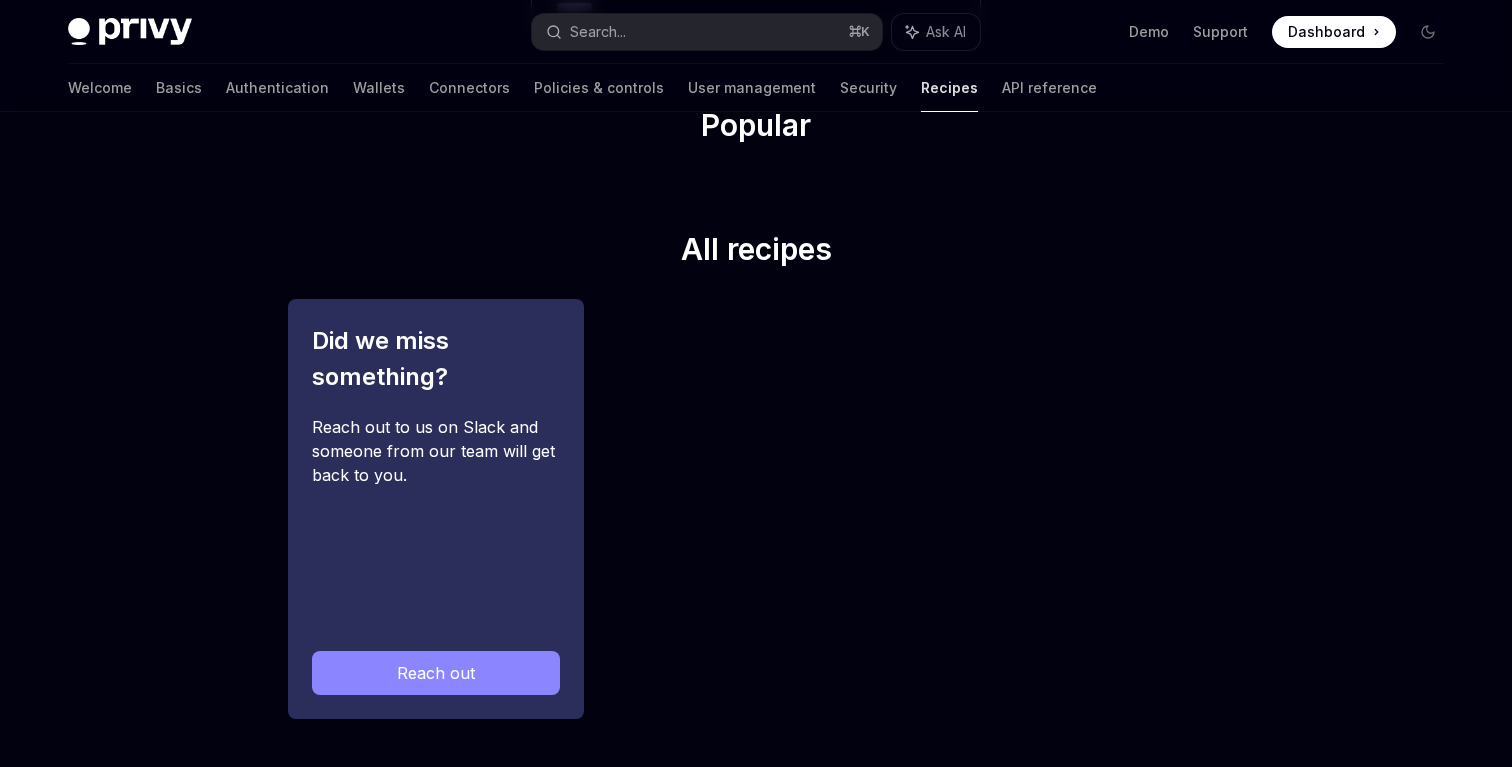 type 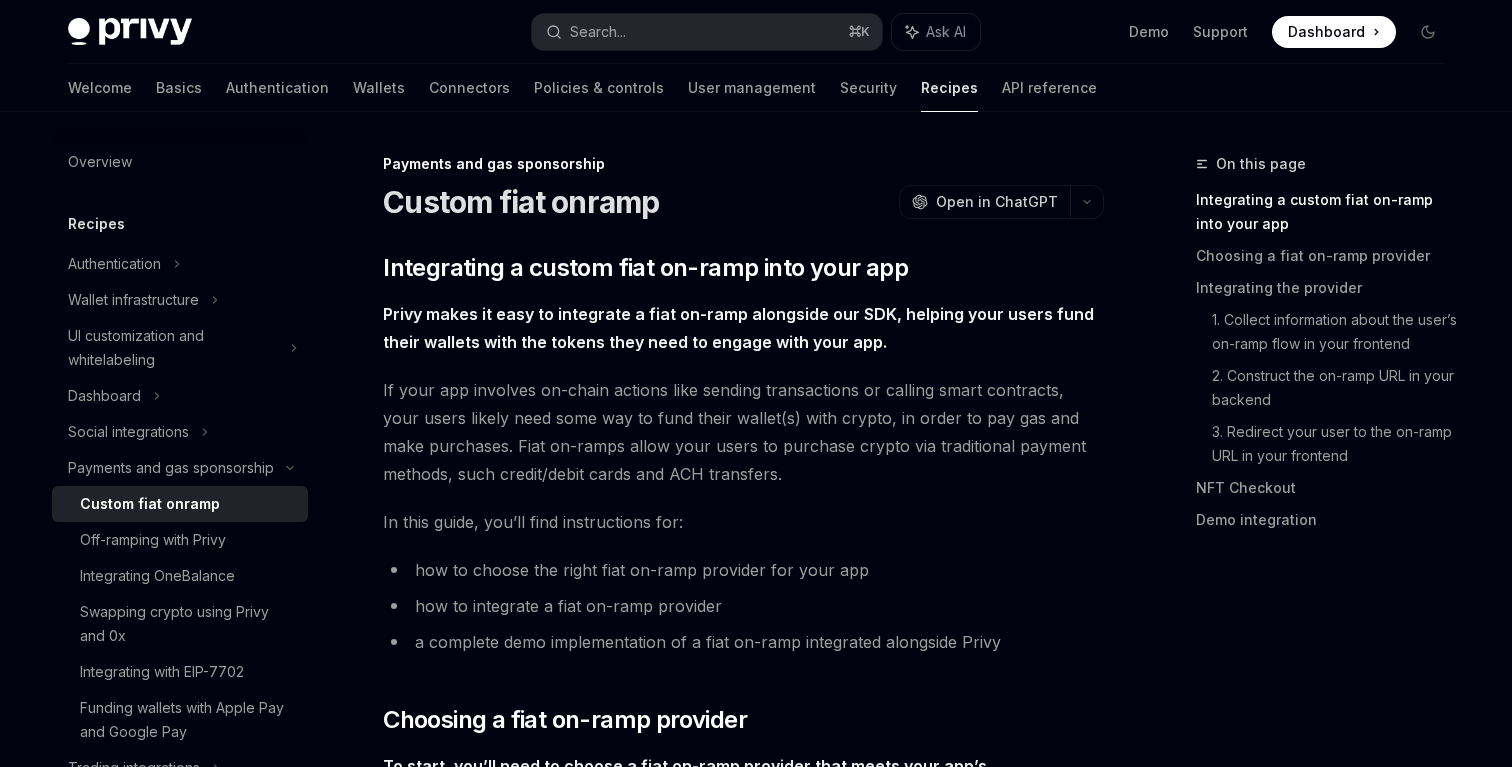 scroll, scrollTop: 0, scrollLeft: 0, axis: both 